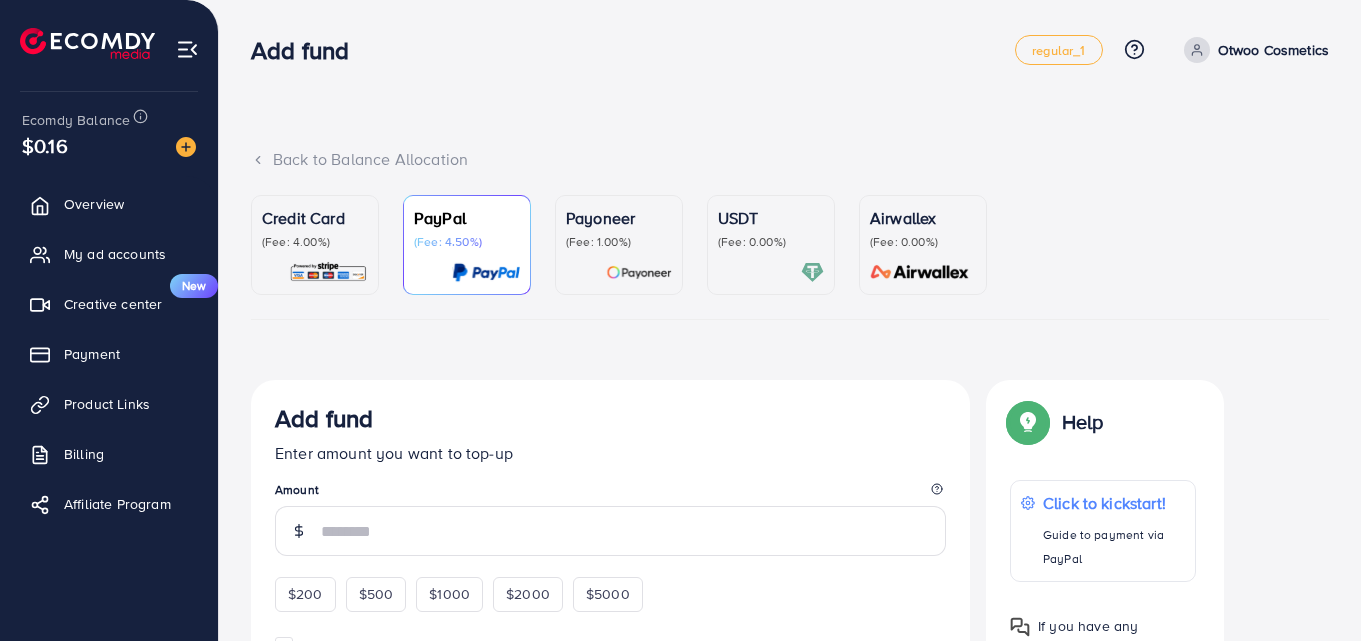 scroll, scrollTop: 0, scrollLeft: 0, axis: both 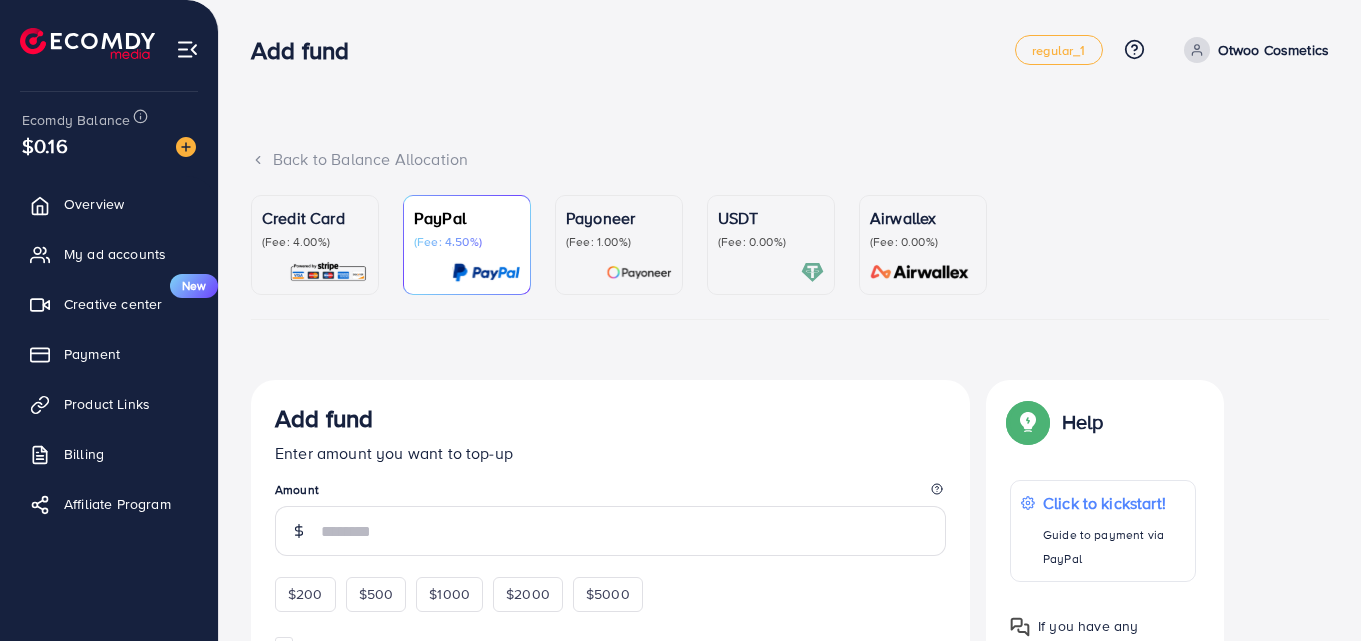 click on "(Fee: 0.00%)" at bounding box center (771, 242) 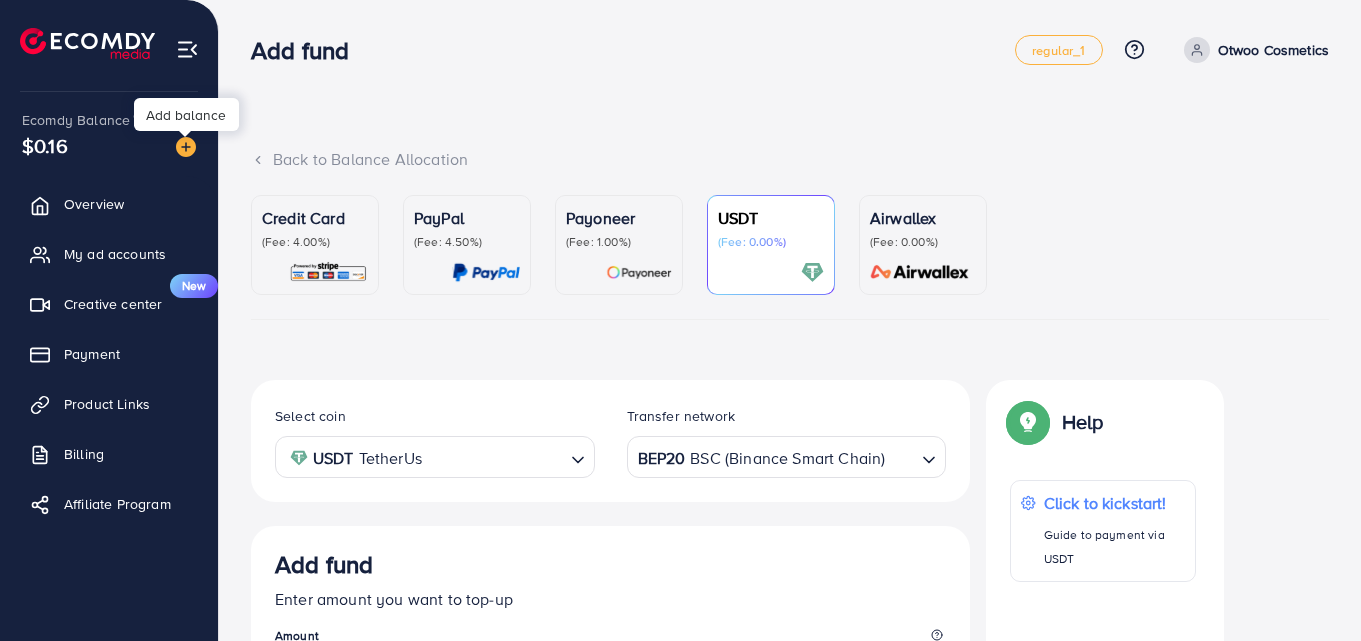 click at bounding box center (186, 147) 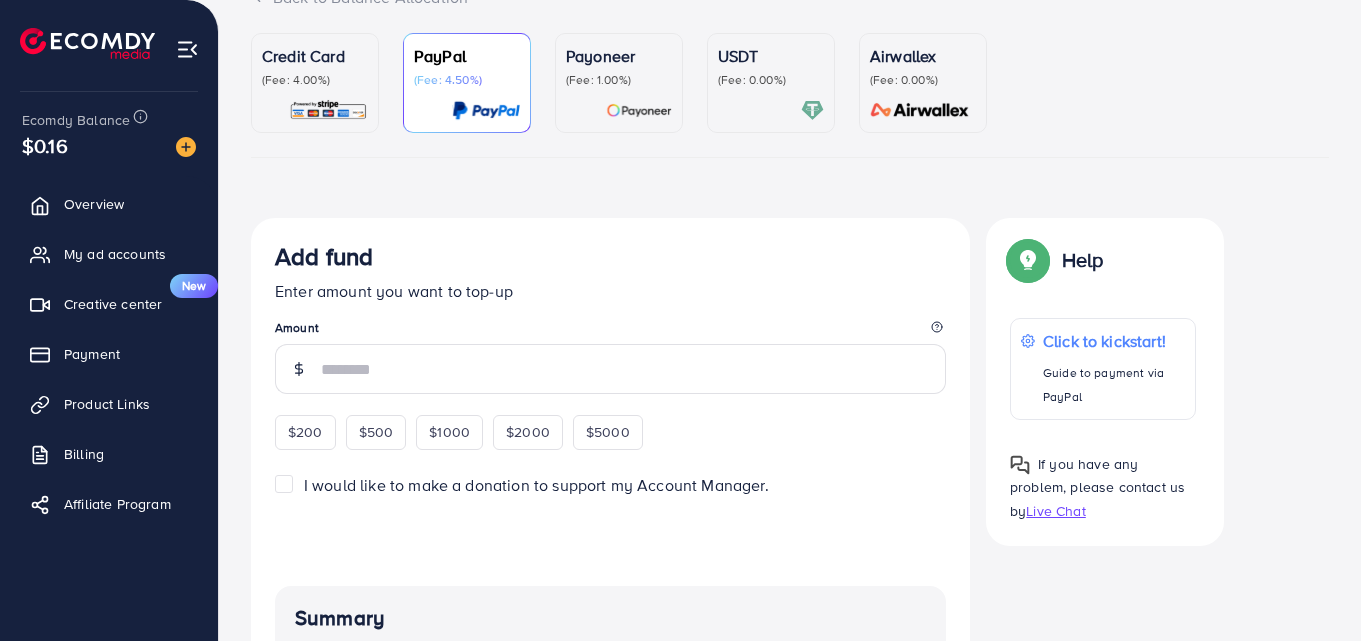 scroll, scrollTop: 171, scrollLeft: 0, axis: vertical 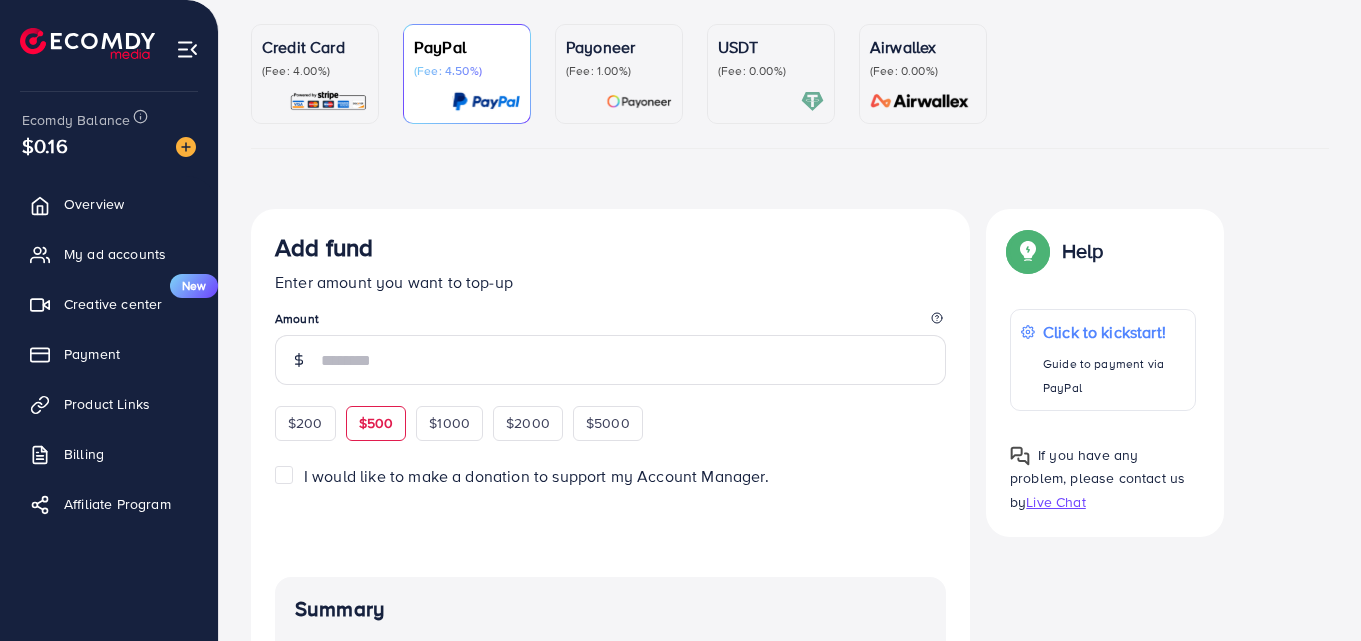 click on "$500" at bounding box center (376, 423) 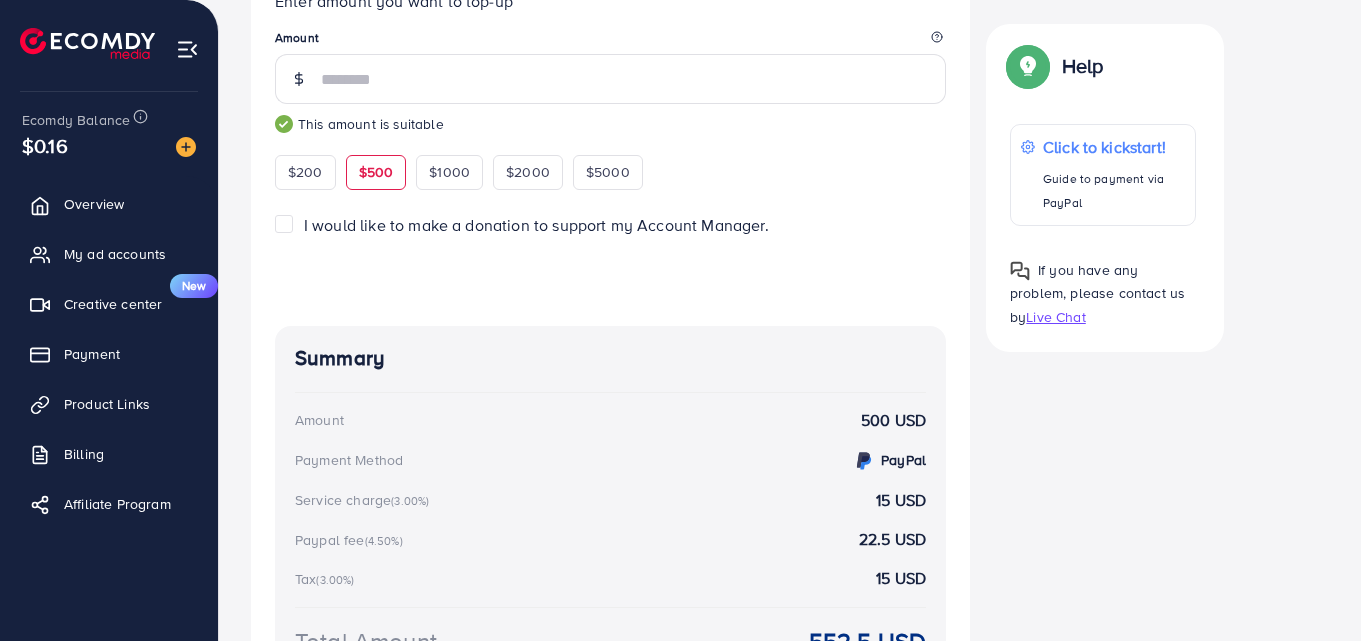 scroll, scrollTop: 585, scrollLeft: 0, axis: vertical 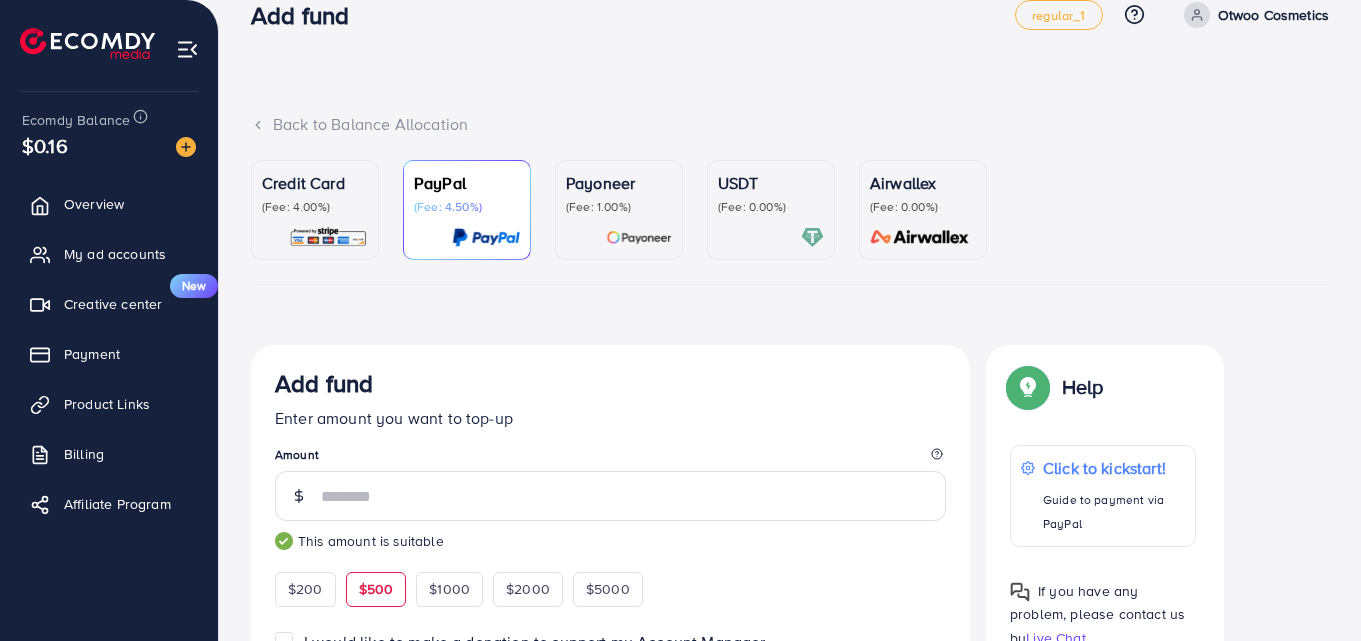 click at bounding box center [771, 237] 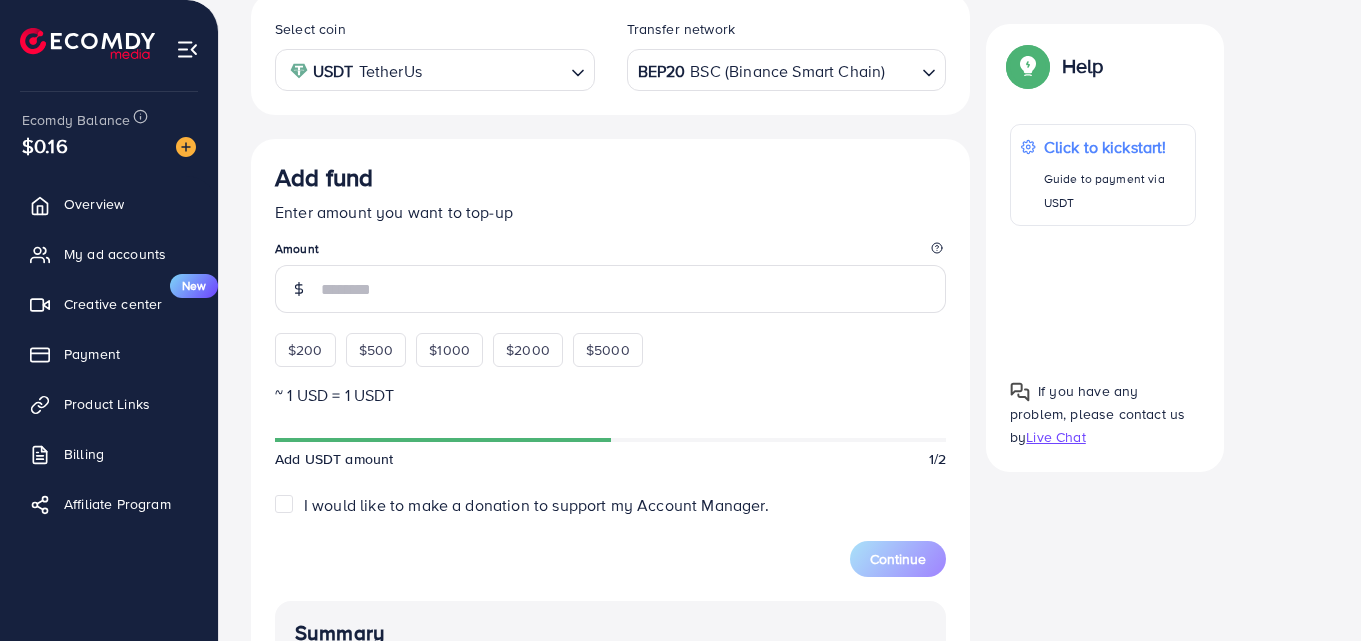 scroll, scrollTop: 422, scrollLeft: 0, axis: vertical 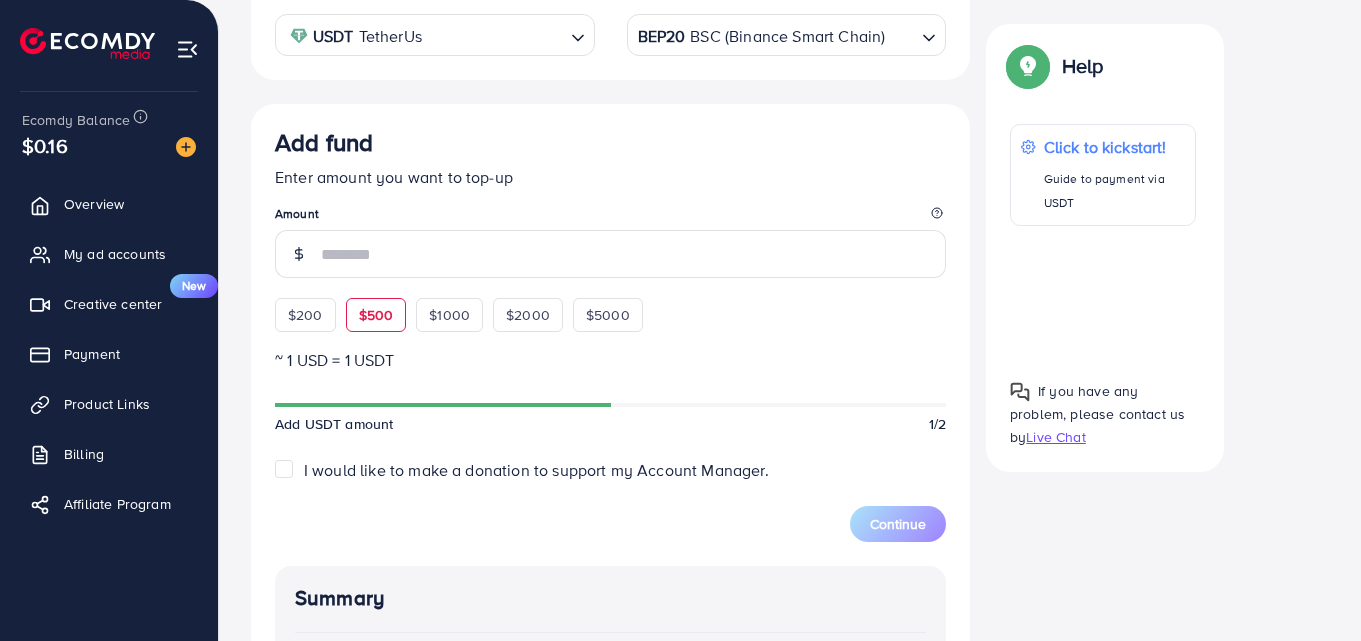 click on "$500" at bounding box center [376, 315] 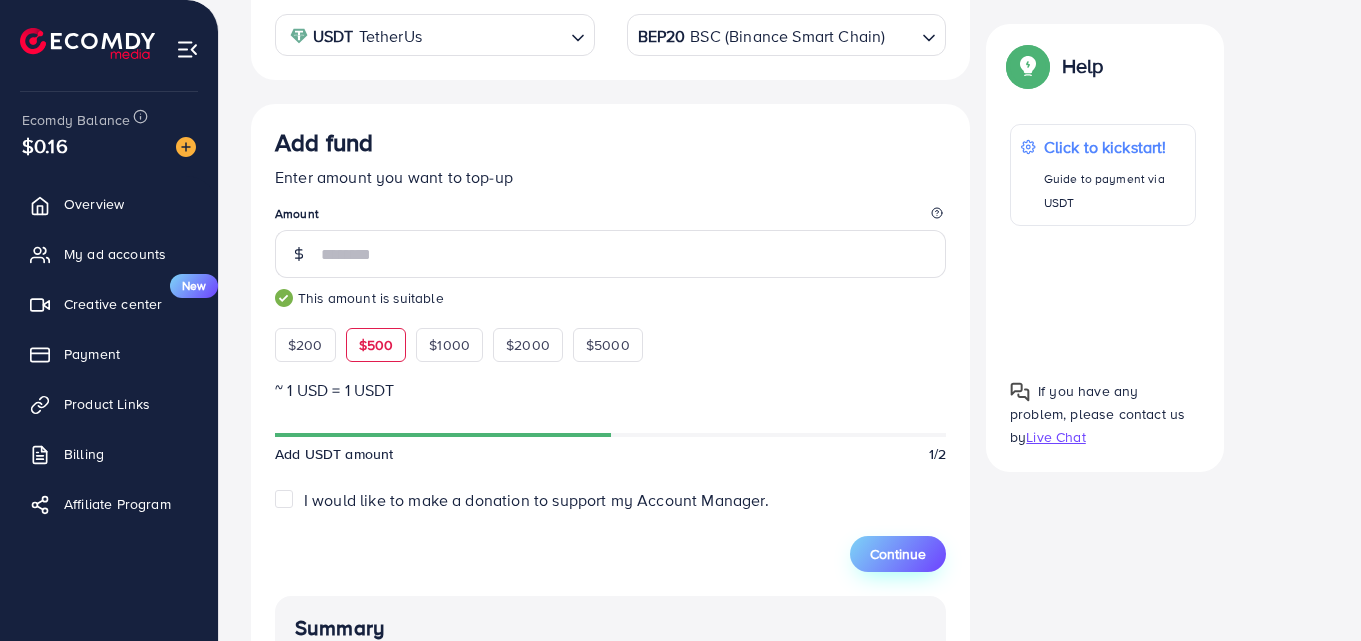 click on "Continue" at bounding box center [898, 554] 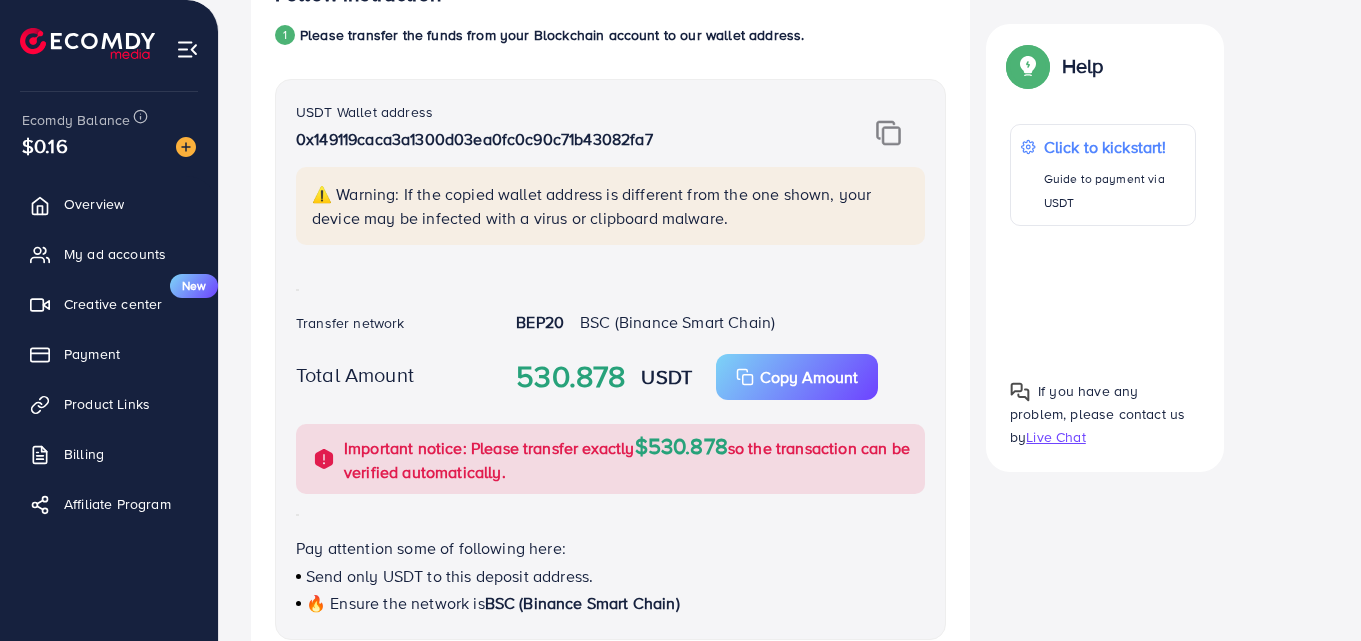 scroll, scrollTop: 1387, scrollLeft: 0, axis: vertical 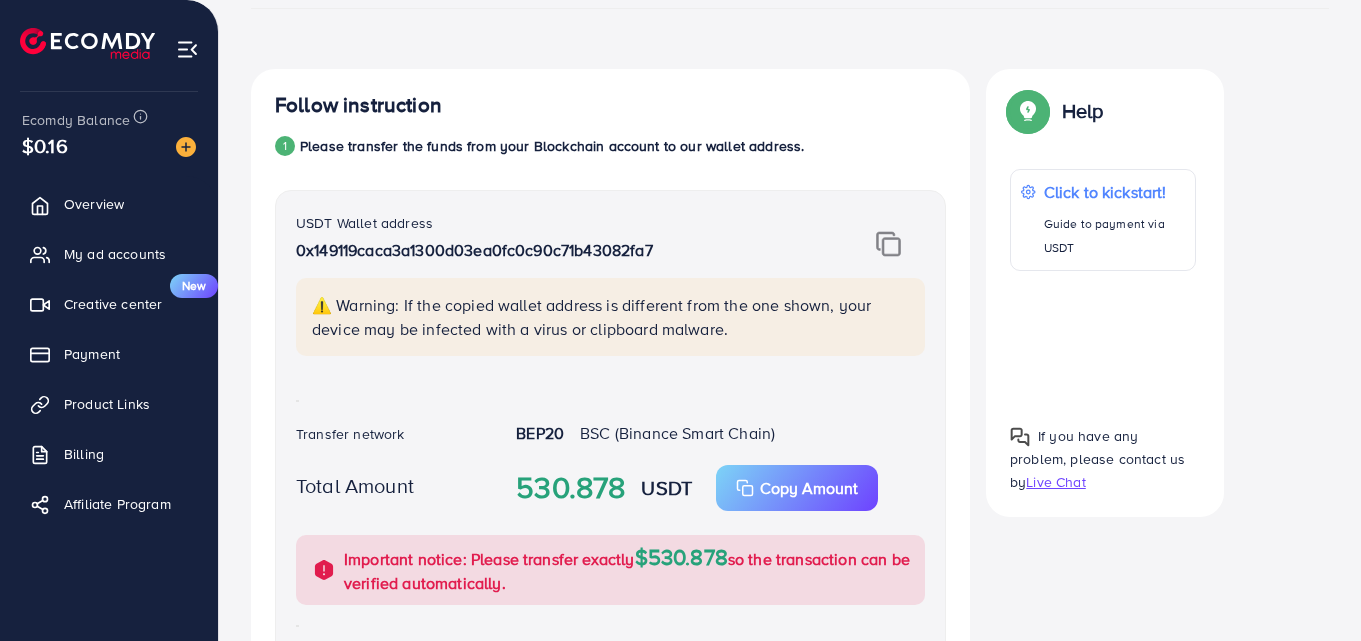 drag, startPoint x: 660, startPoint y: 247, endPoint x: 249, endPoint y: 243, distance: 411.01947 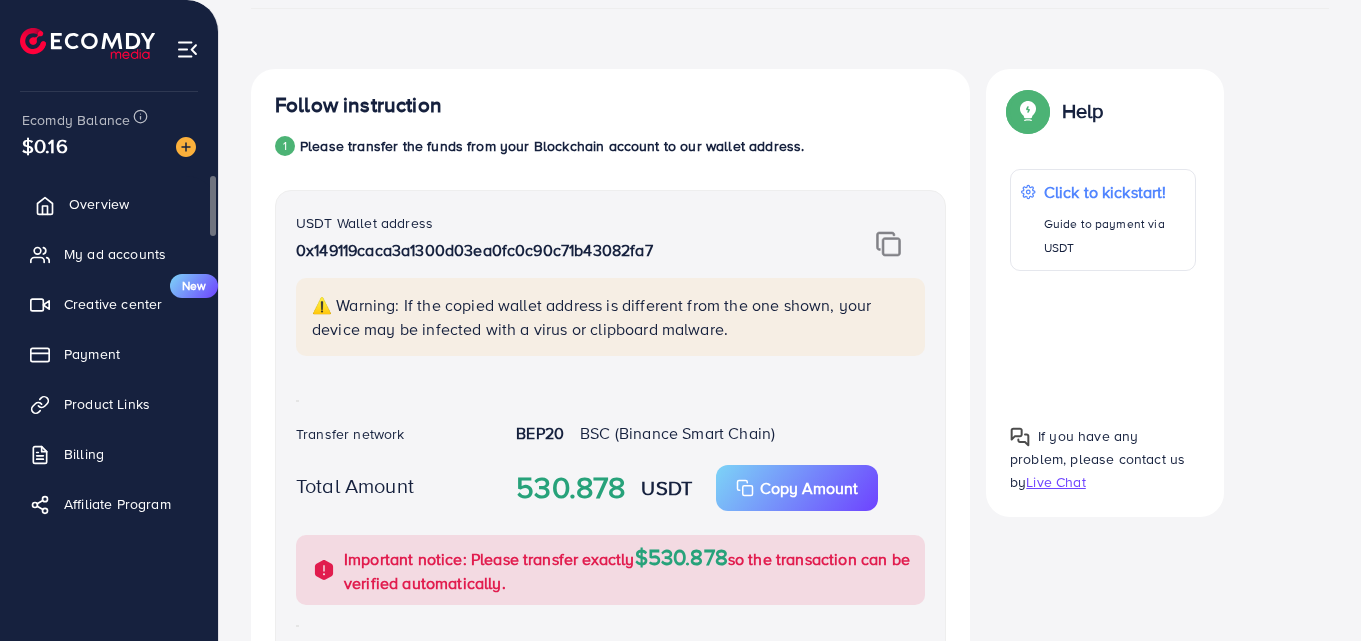 click on "Overview" at bounding box center [99, 204] 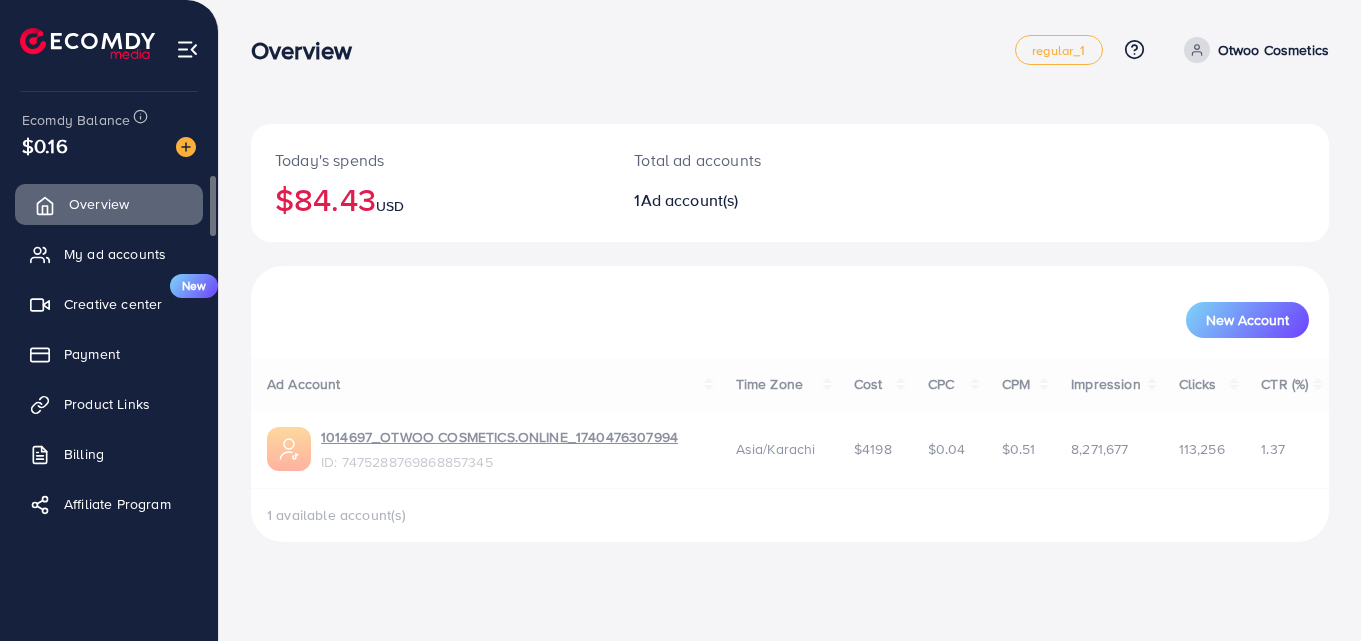 scroll, scrollTop: 0, scrollLeft: 0, axis: both 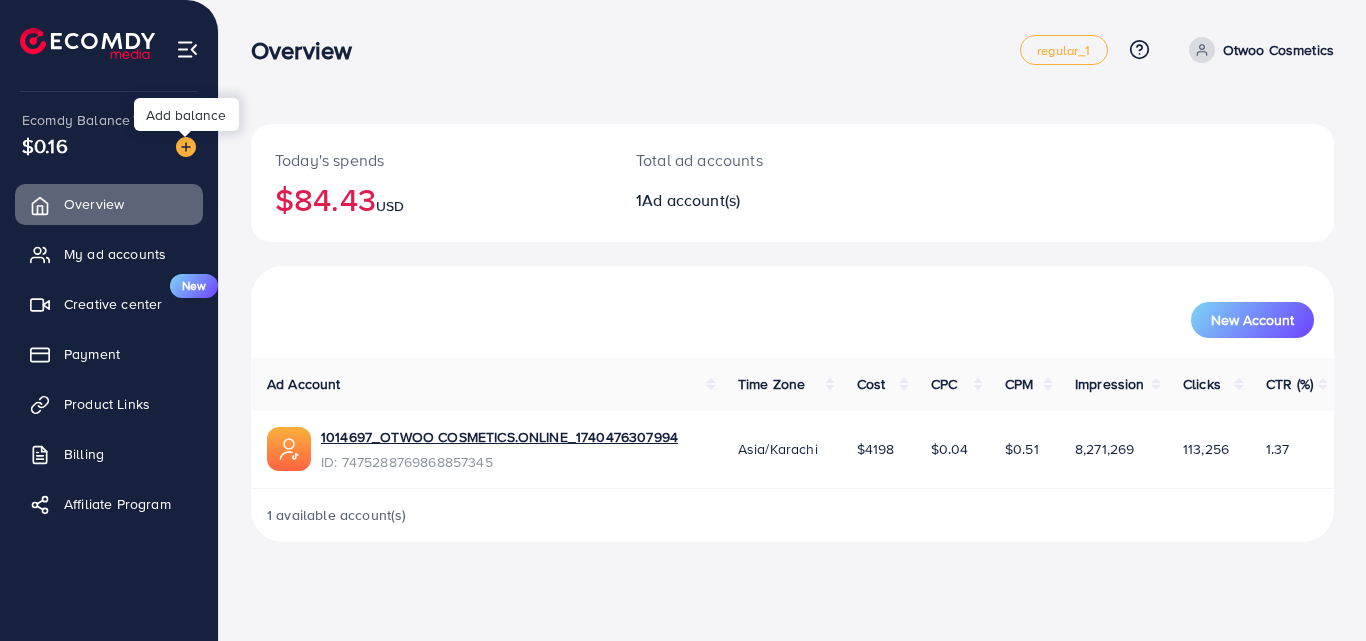 click at bounding box center (186, 147) 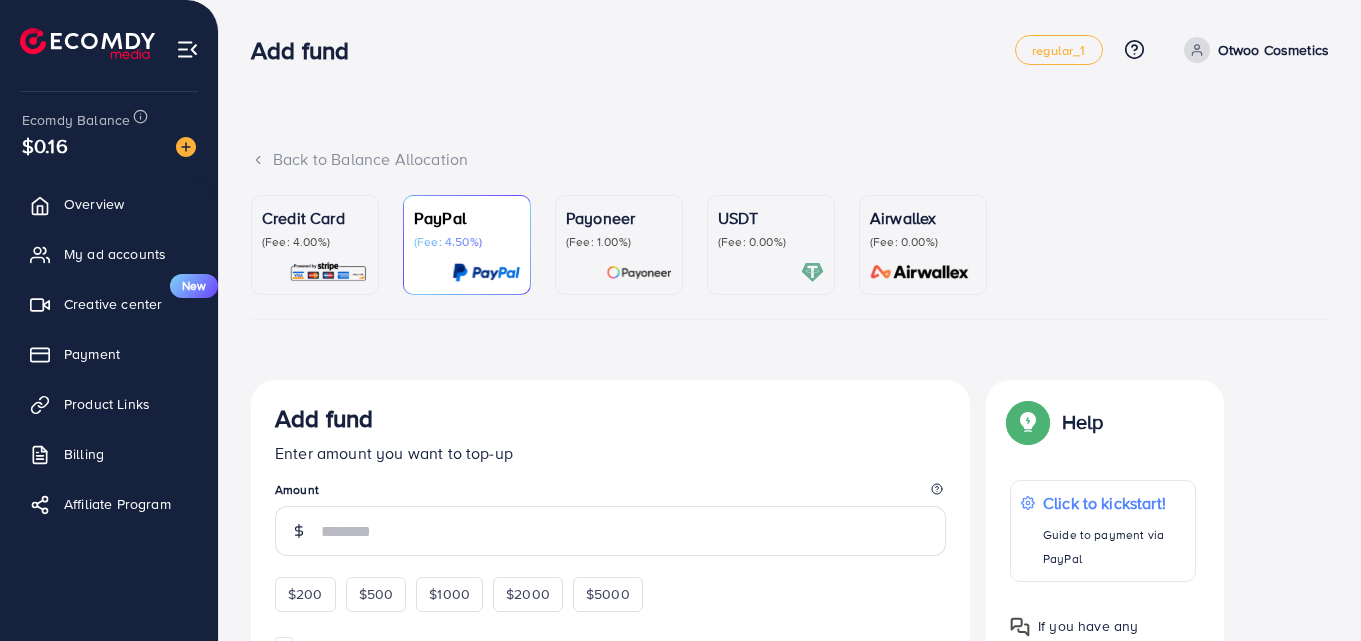 click on "(Fee: 0.00%)" at bounding box center [771, 242] 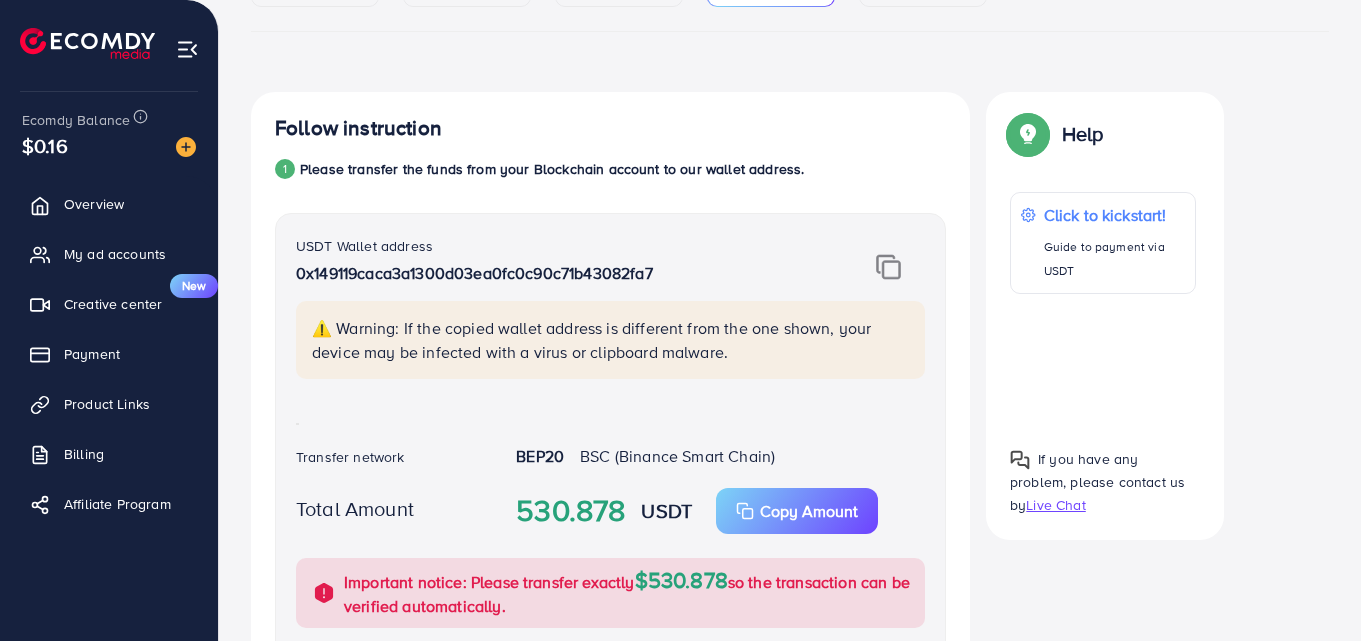 scroll, scrollTop: 298, scrollLeft: 0, axis: vertical 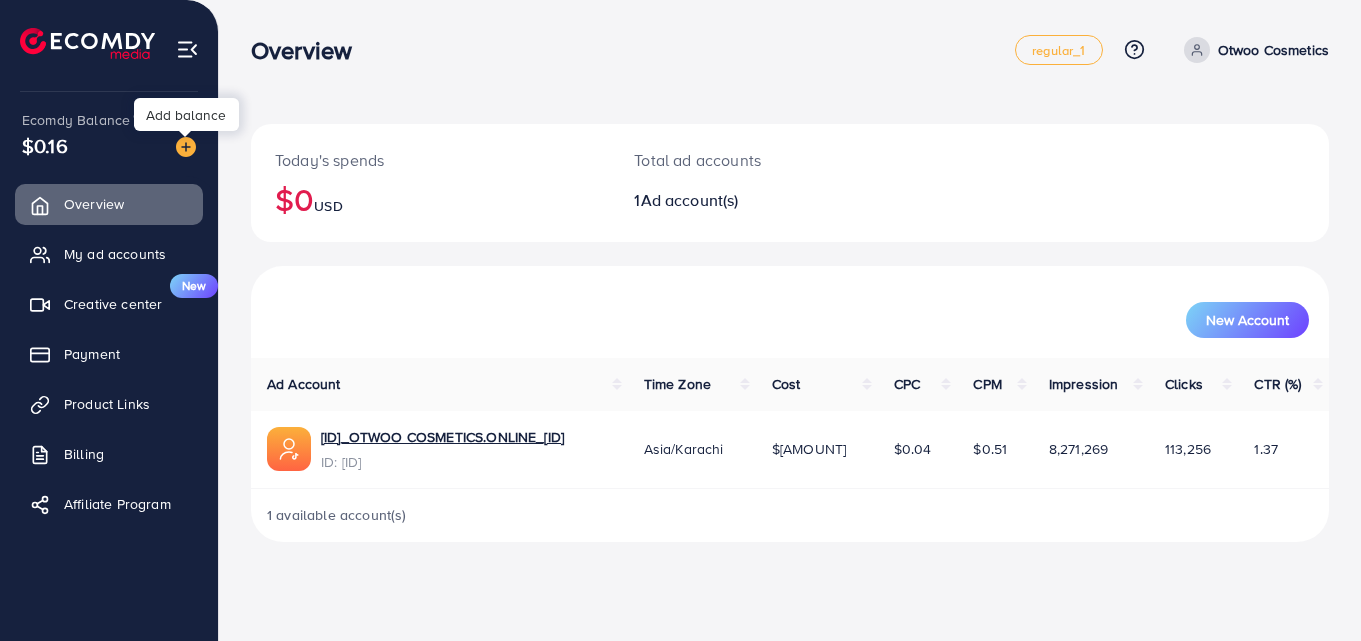 click at bounding box center [186, 147] 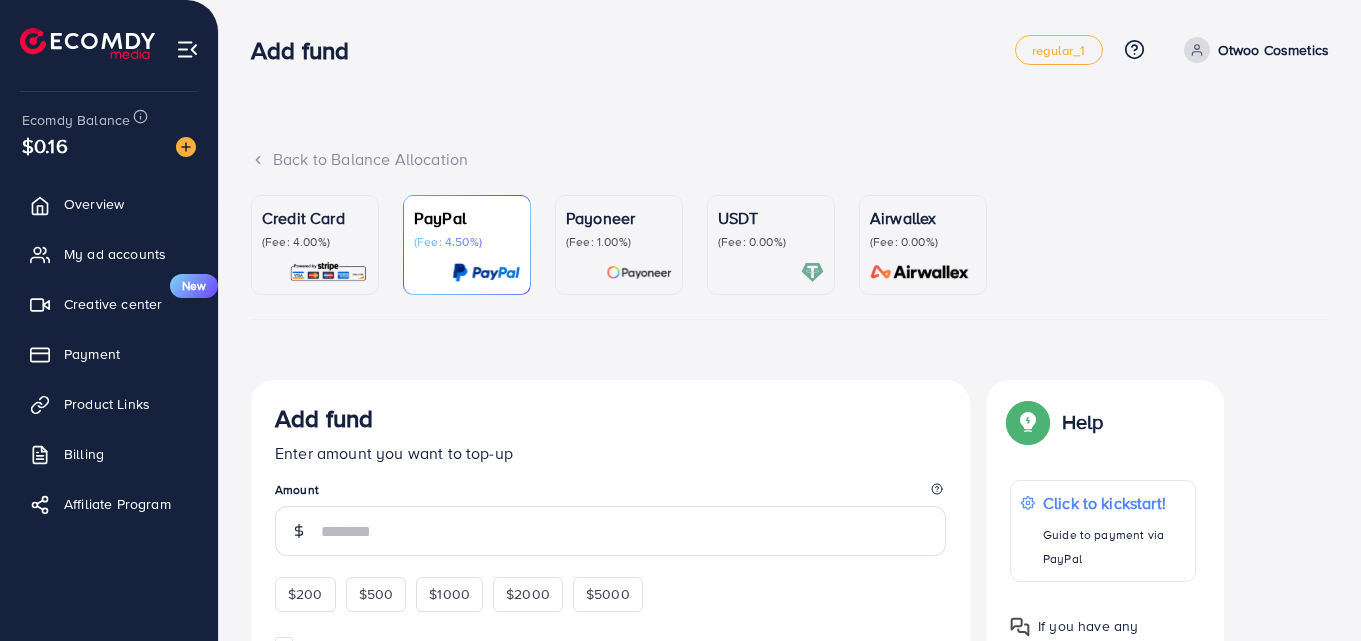 click on "USDT   (Fee: 0.00%)" at bounding box center [771, 245] 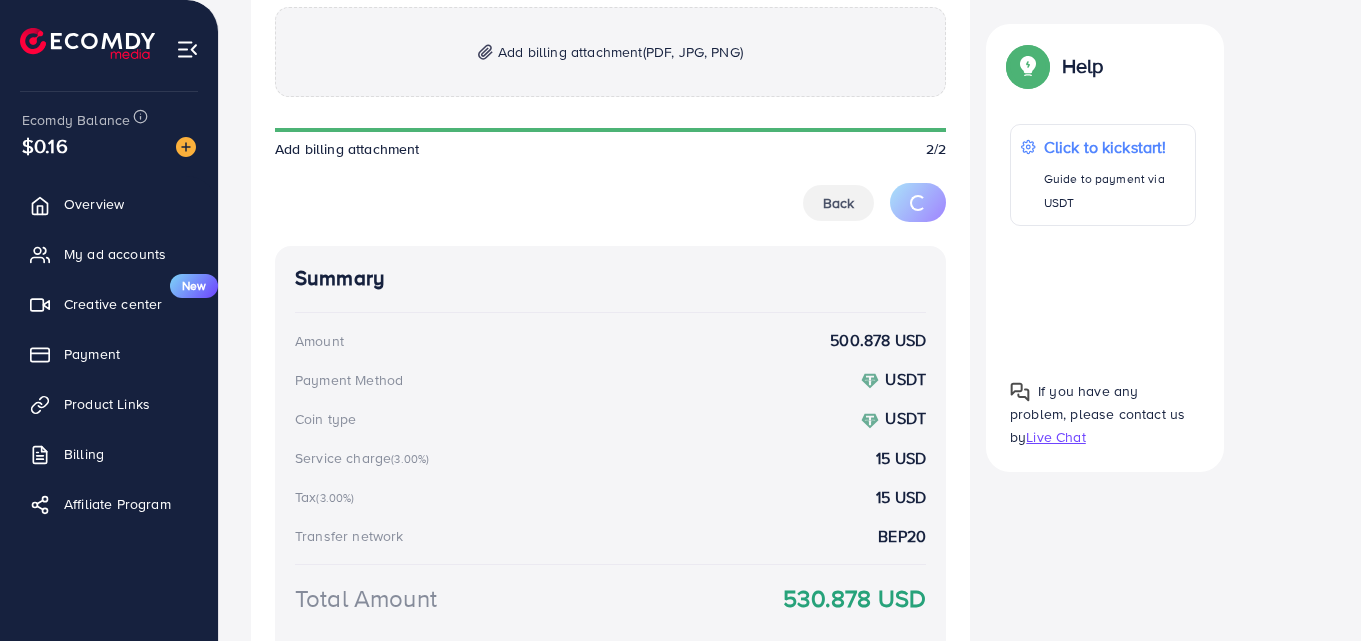 scroll, scrollTop: 1241, scrollLeft: 0, axis: vertical 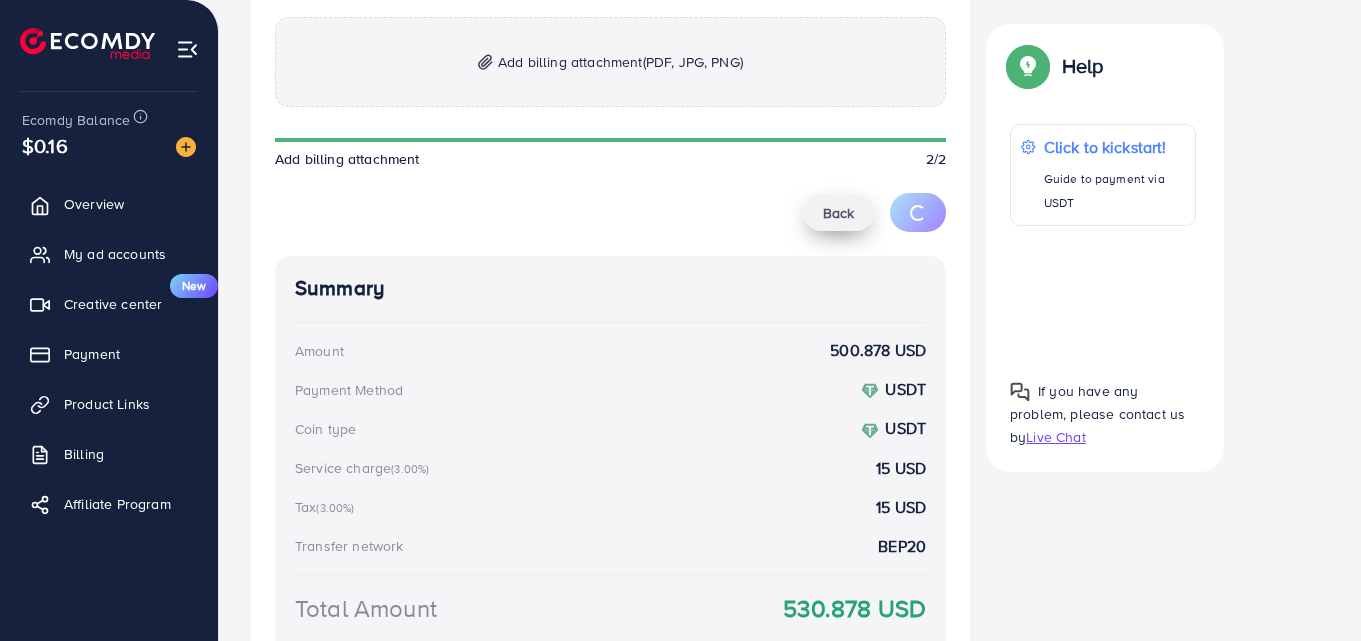 click on "Back" at bounding box center [838, 213] 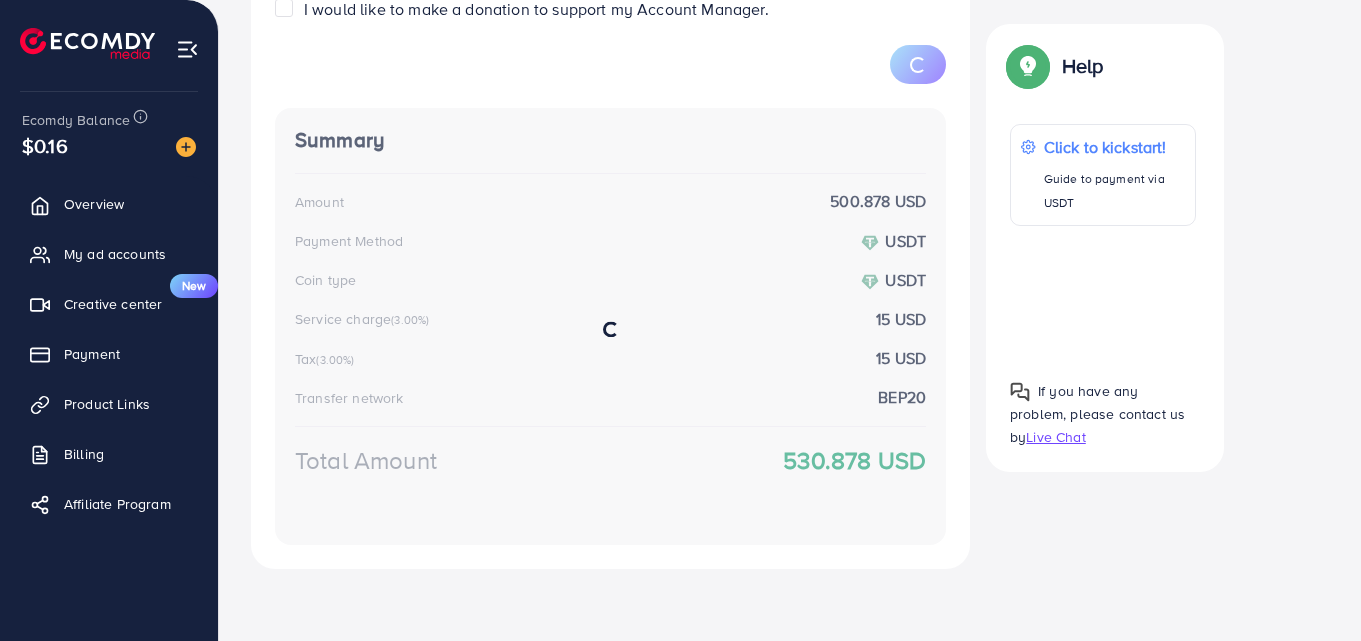 scroll, scrollTop: 356, scrollLeft: 0, axis: vertical 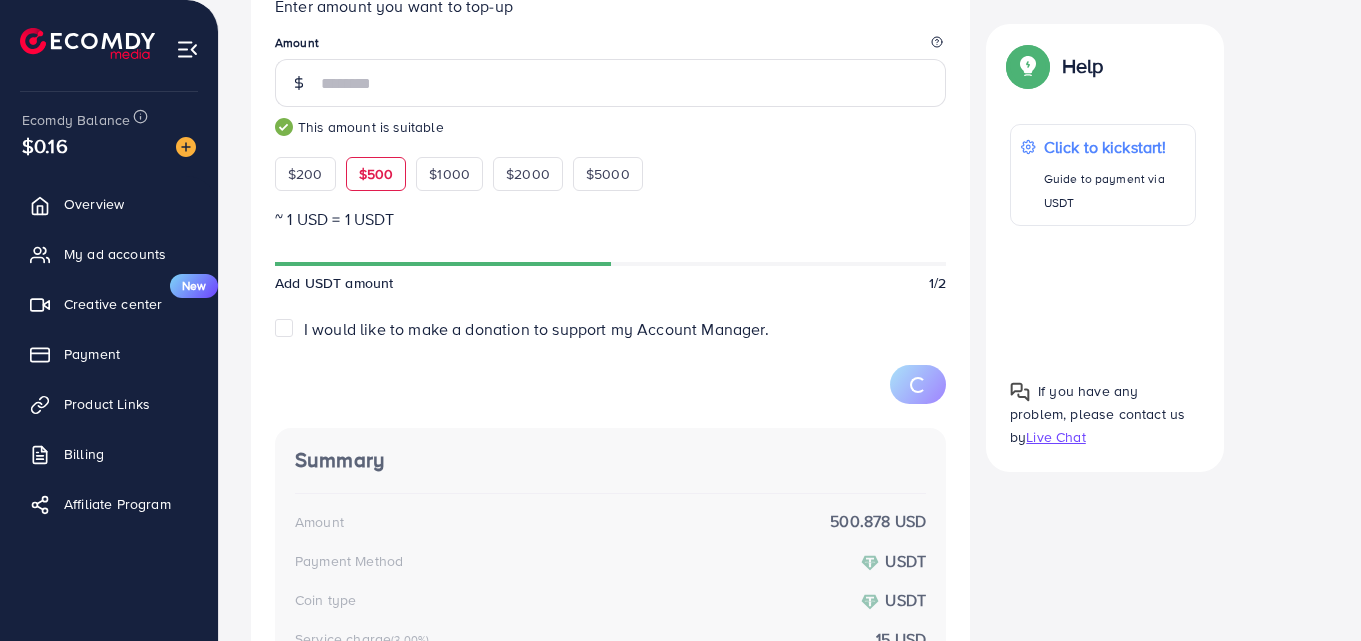 type on "*" 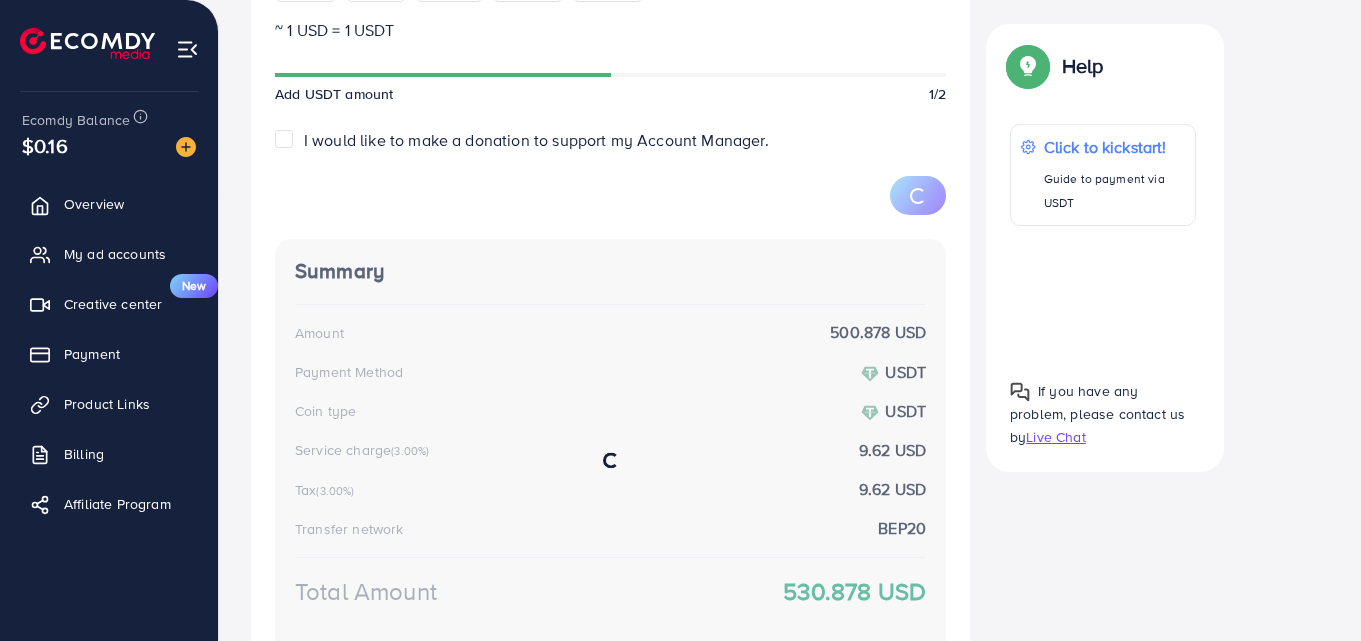 scroll, scrollTop: 787, scrollLeft: 0, axis: vertical 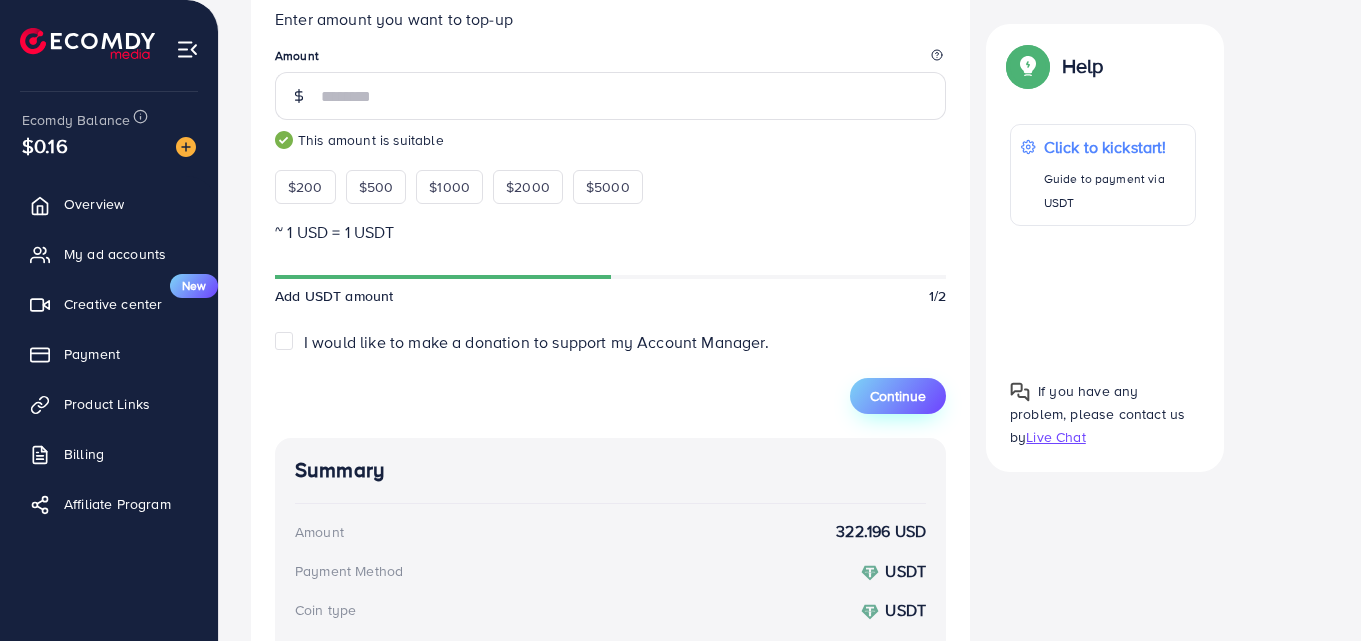 type on "***" 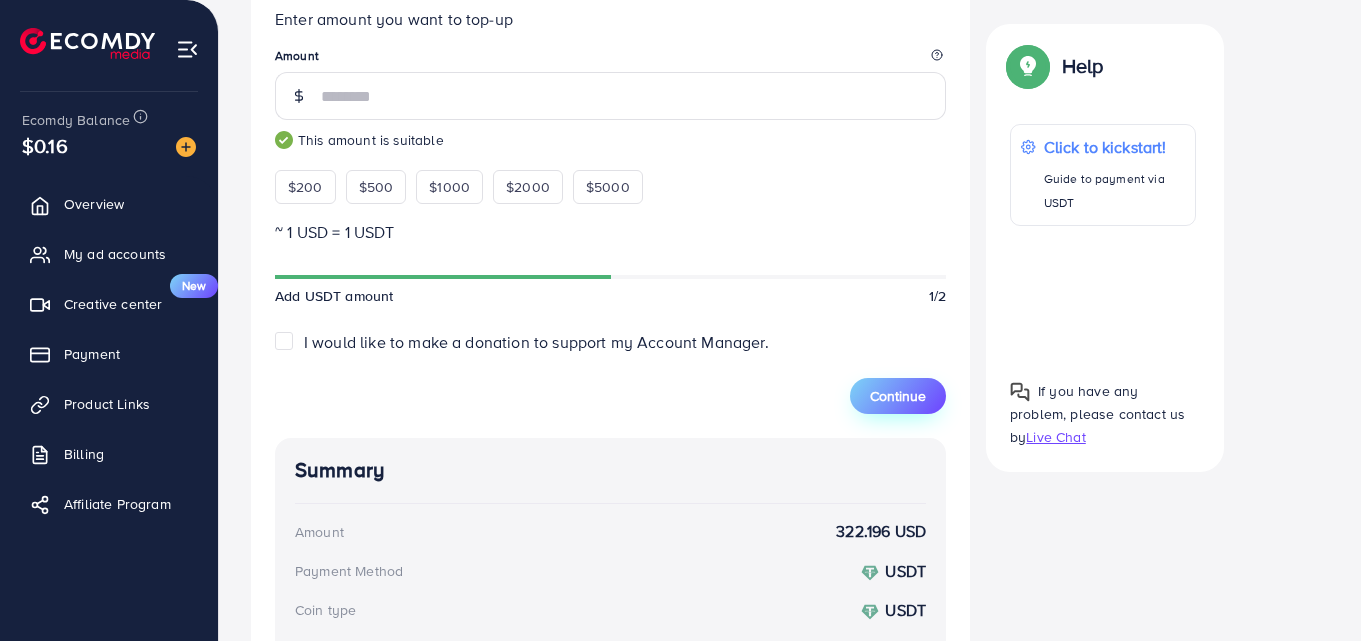 click on "Continue" at bounding box center [898, 396] 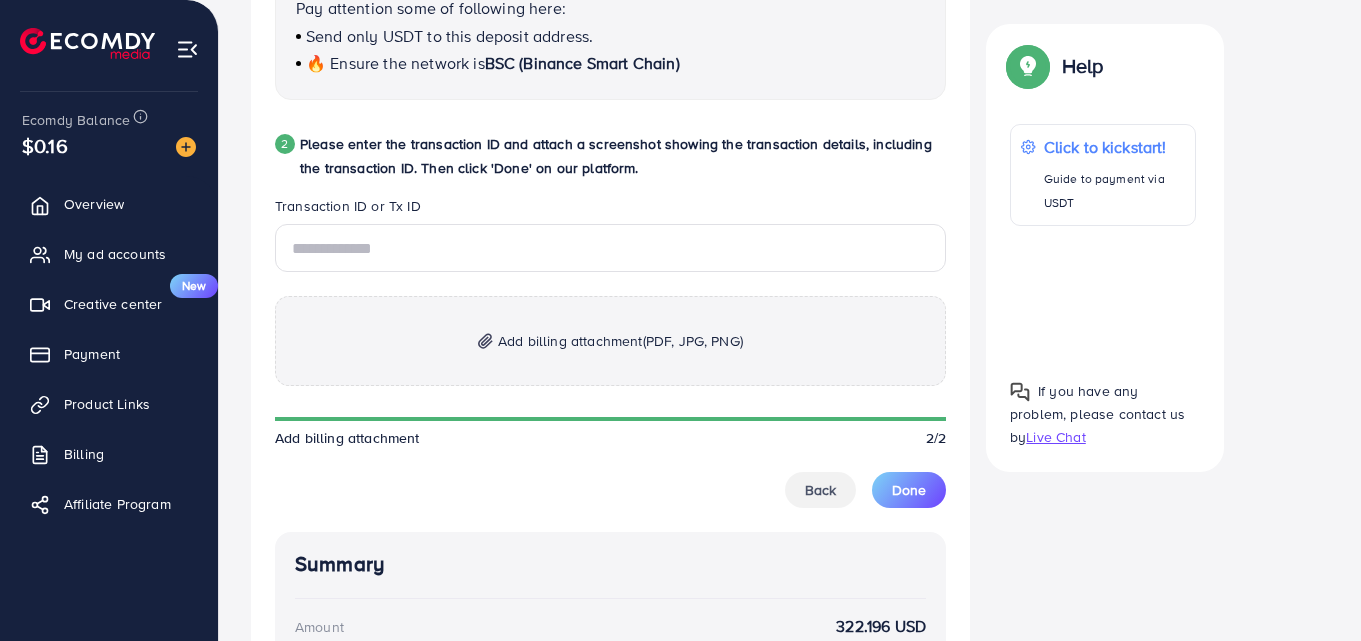 scroll, scrollTop: 985, scrollLeft: 0, axis: vertical 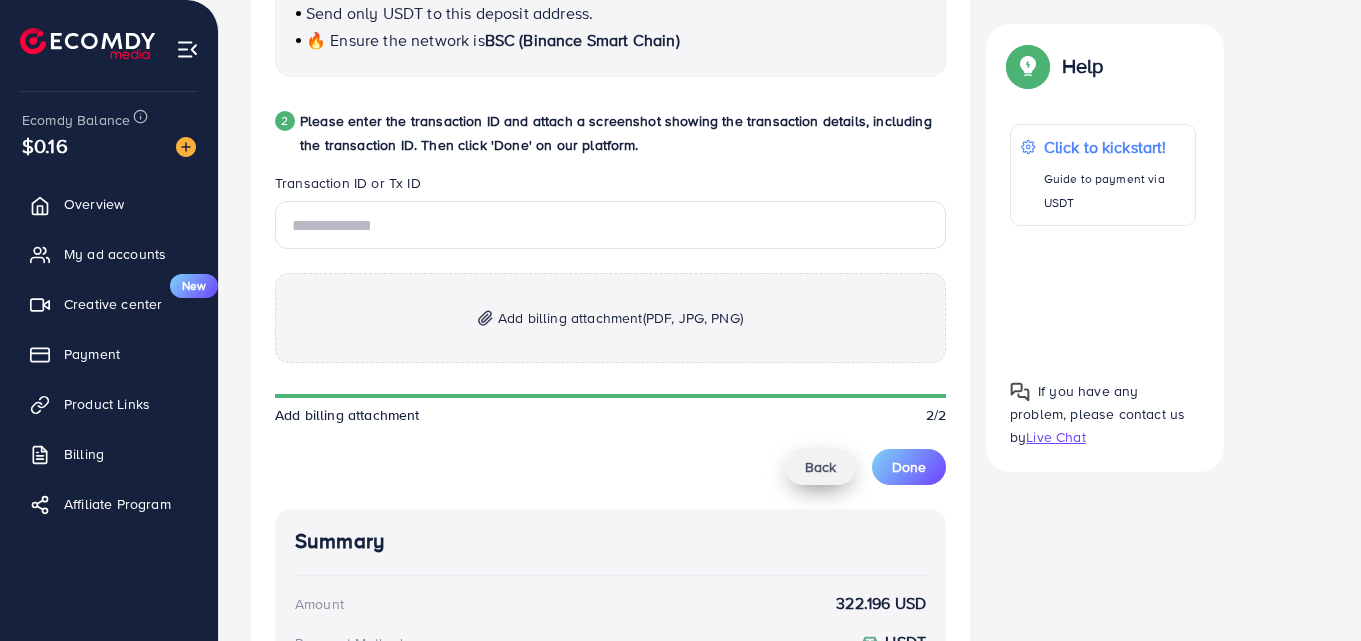 click on "Back" at bounding box center [820, 467] 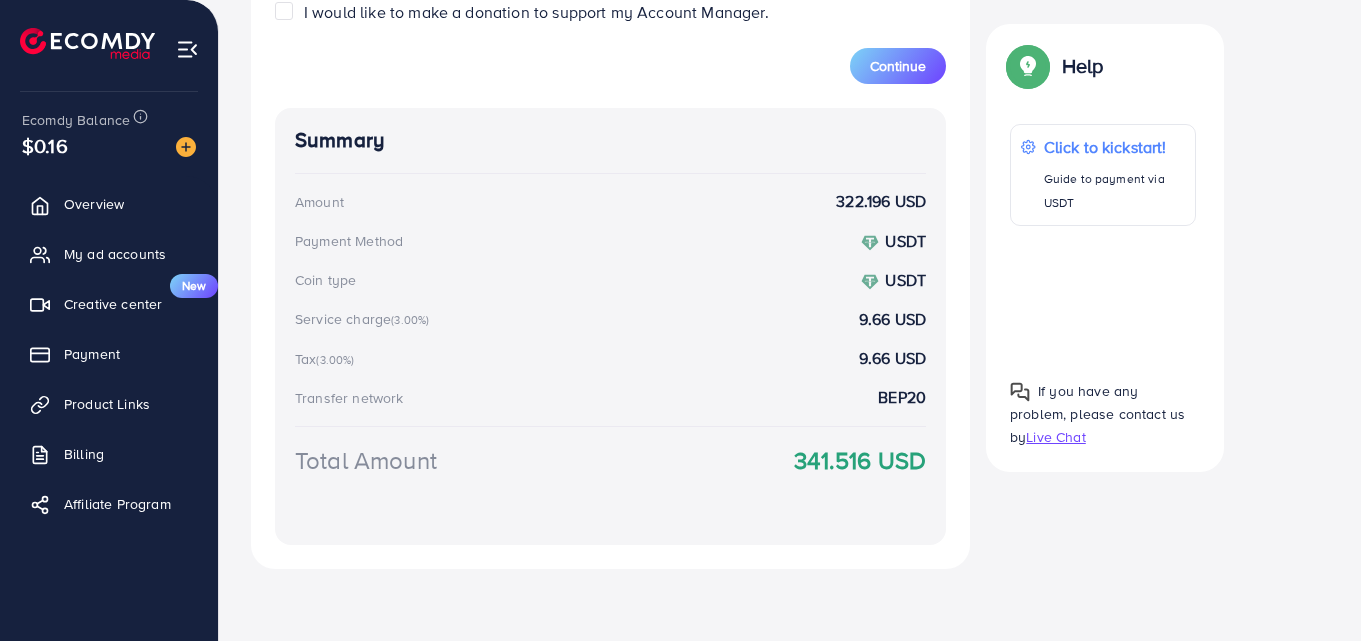 scroll, scrollTop: 356, scrollLeft: 0, axis: vertical 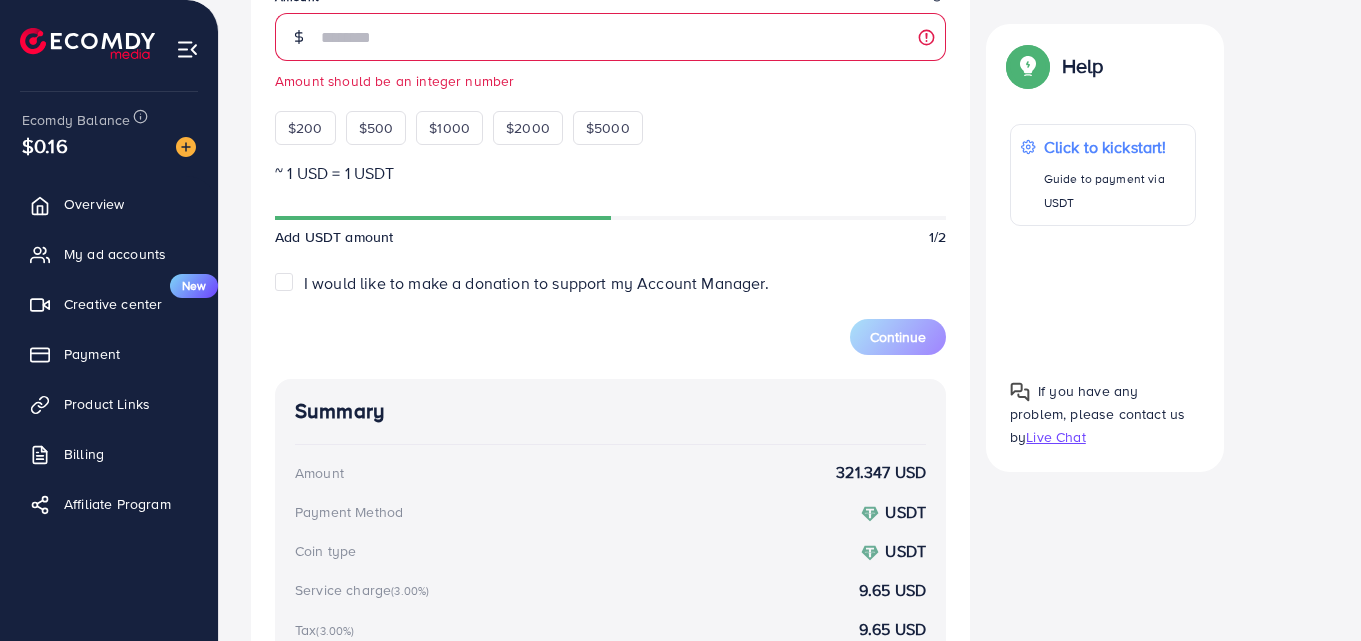 click on "Add fund  Enter amount you want to top-up Amount ******  Amount should be an integer number  $200 $500 $1000 $2000 $5000" at bounding box center [610, 28] 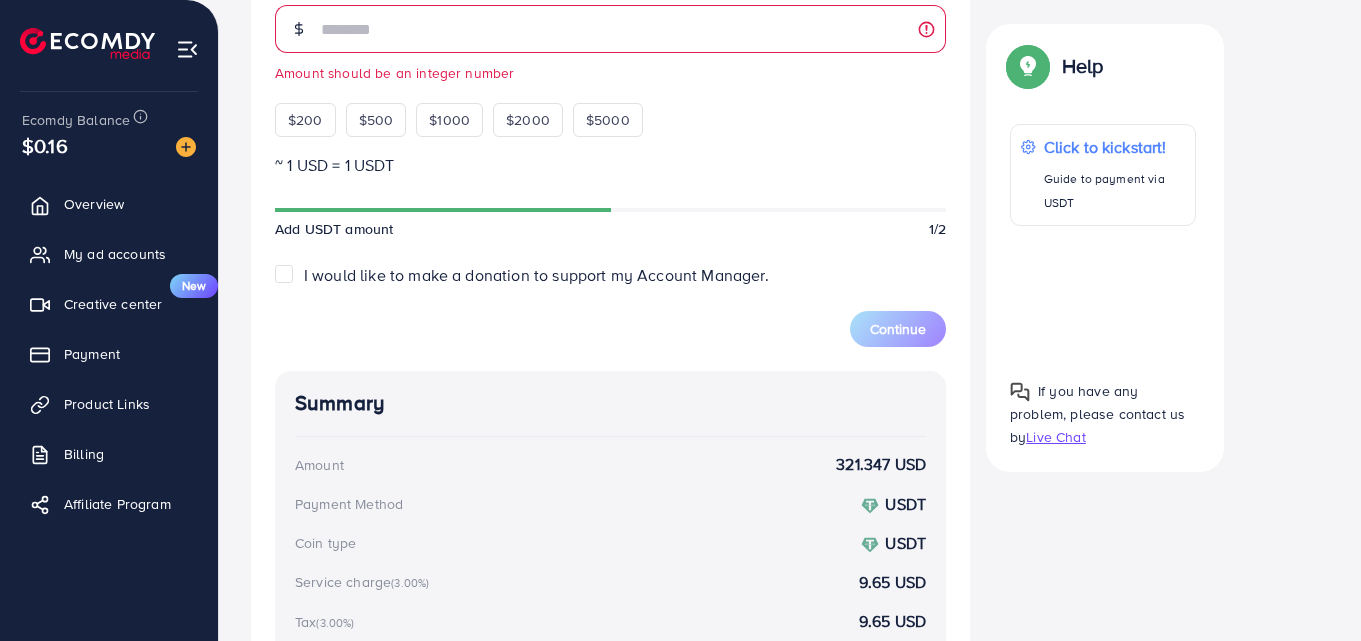 scroll, scrollTop: 643, scrollLeft: 0, axis: vertical 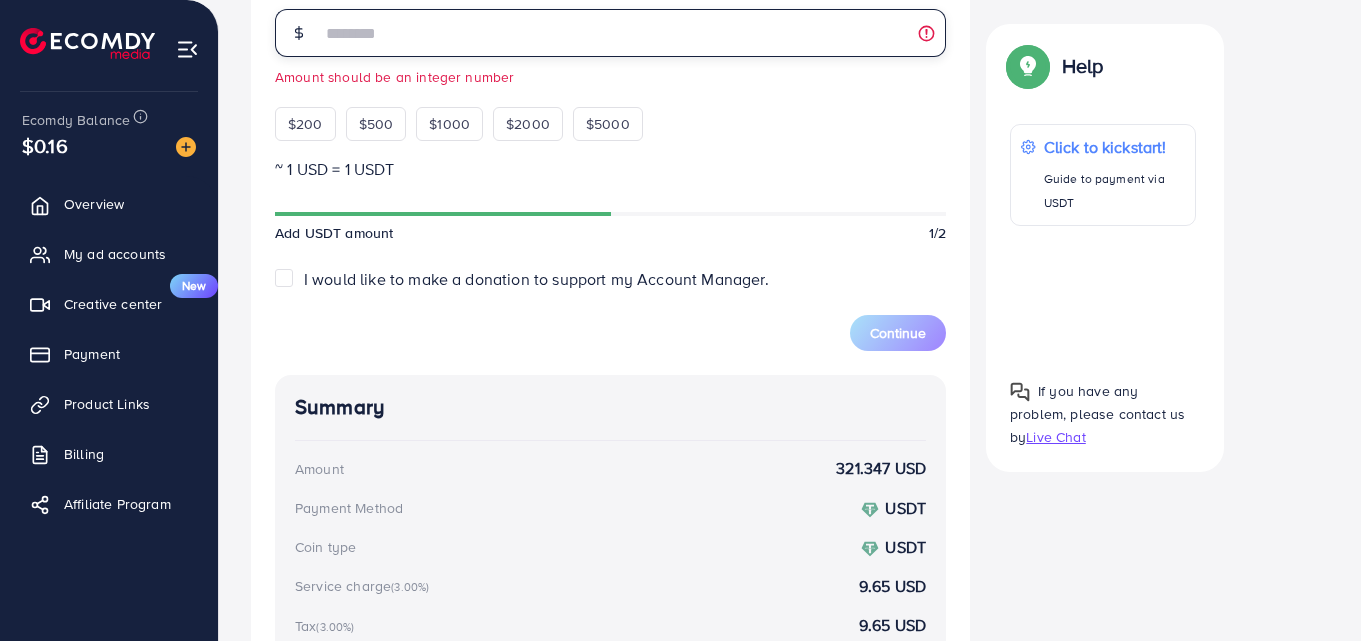 click on "******" at bounding box center [633, 33] 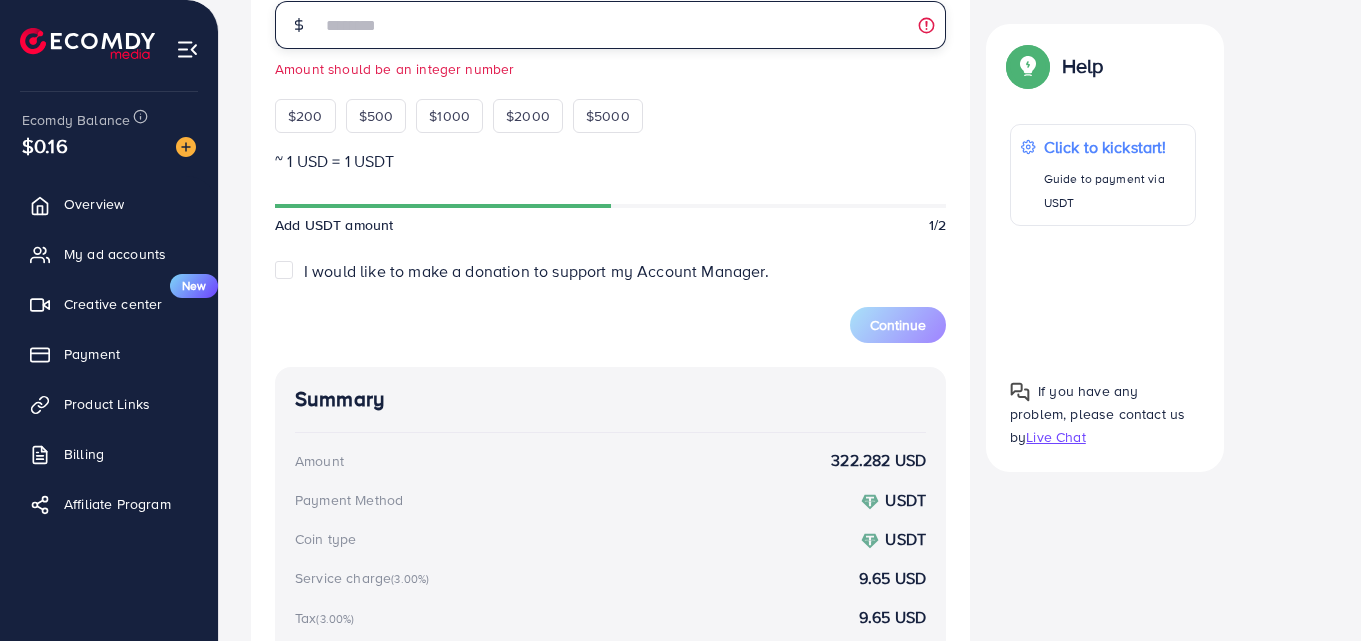 scroll, scrollTop: 646, scrollLeft: 0, axis: vertical 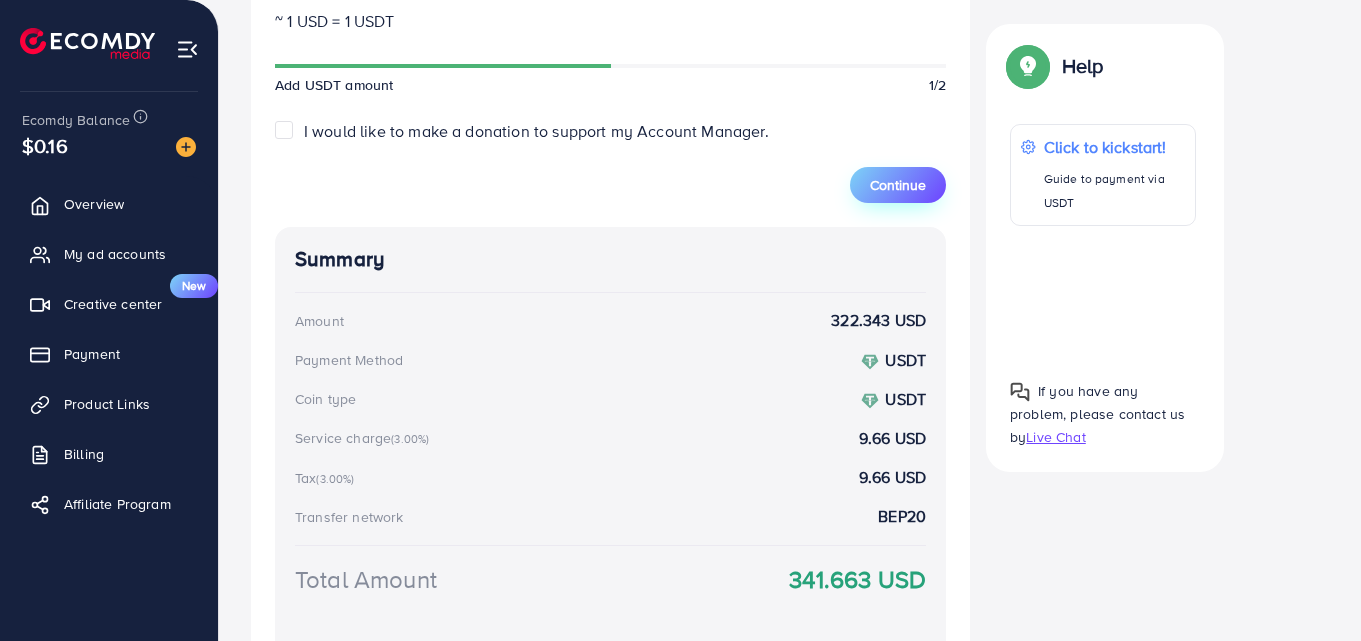type on "***" 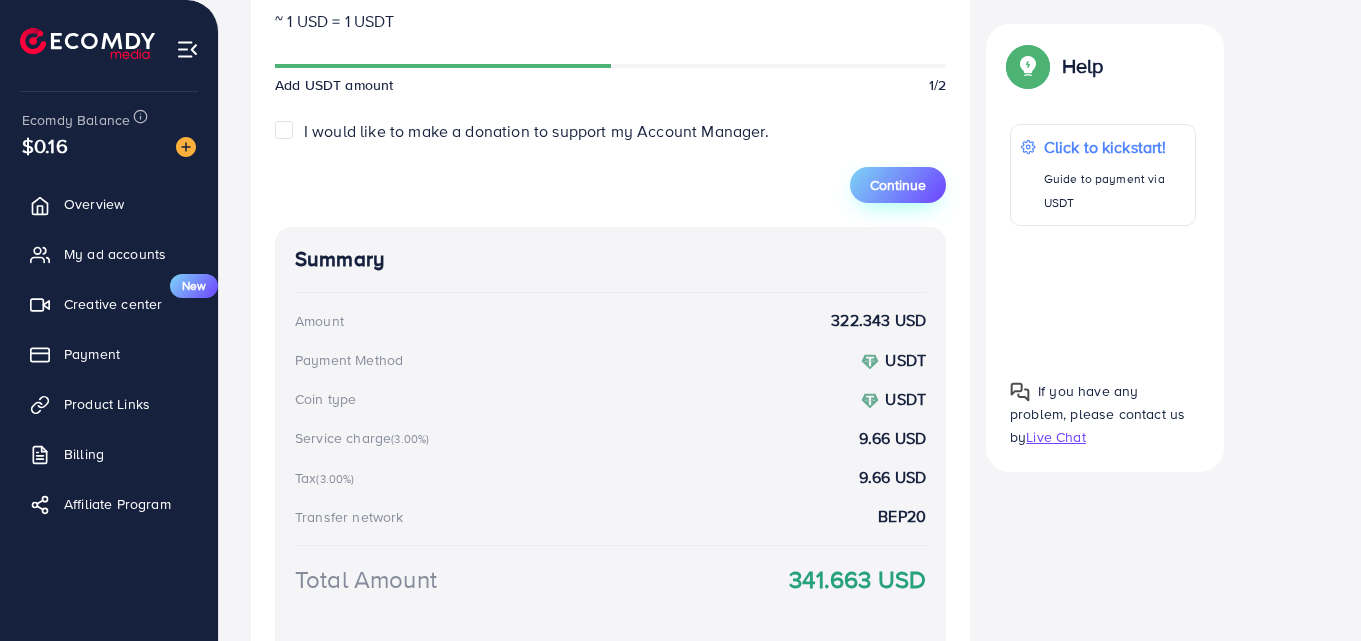 click on "Continue" at bounding box center [898, 185] 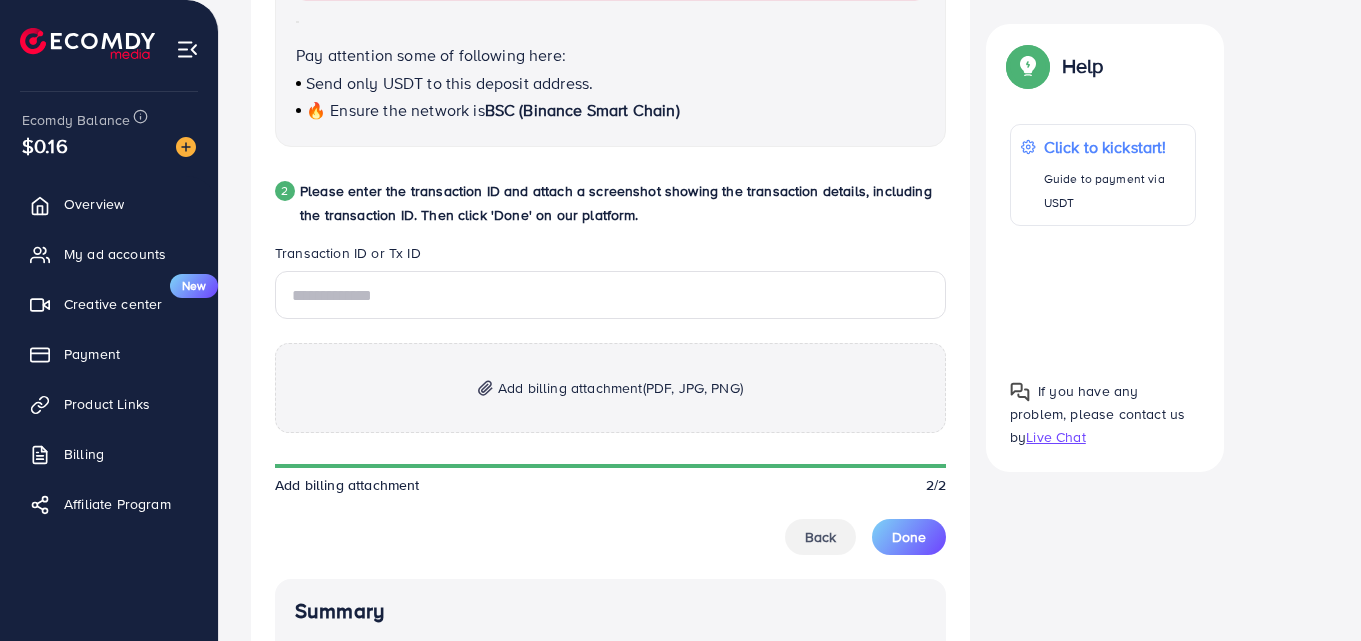 scroll, scrollTop: 1004, scrollLeft: 0, axis: vertical 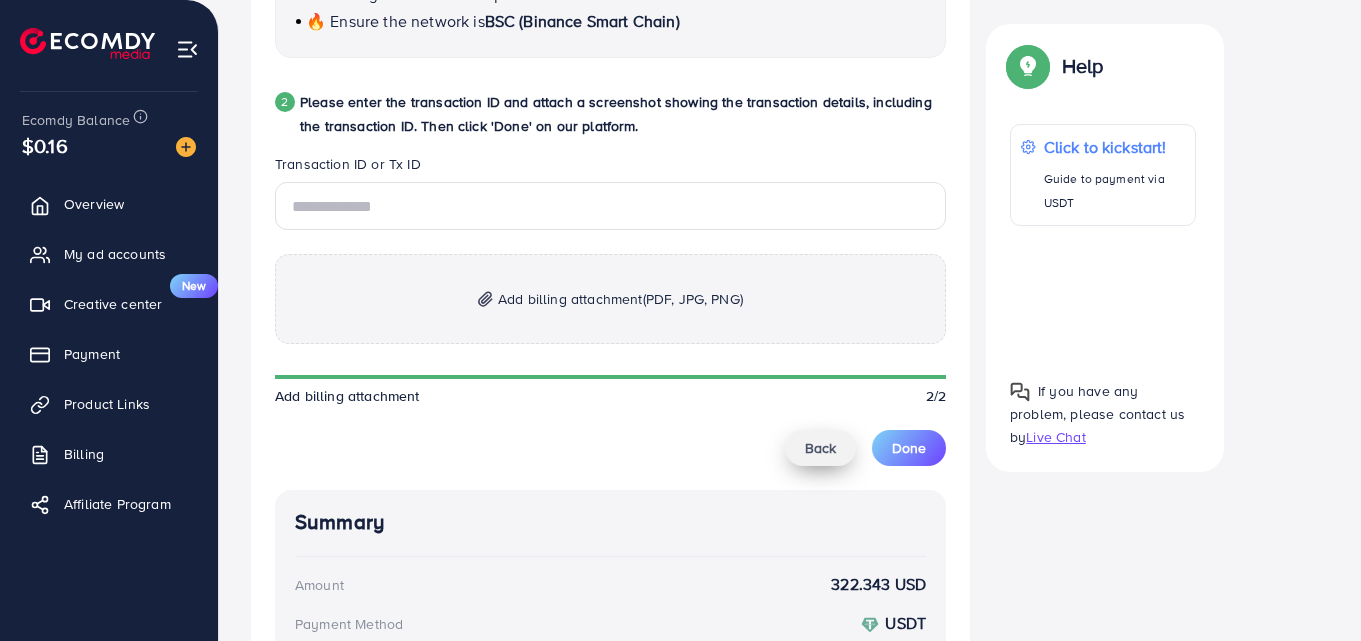 click on "Back" at bounding box center (820, 448) 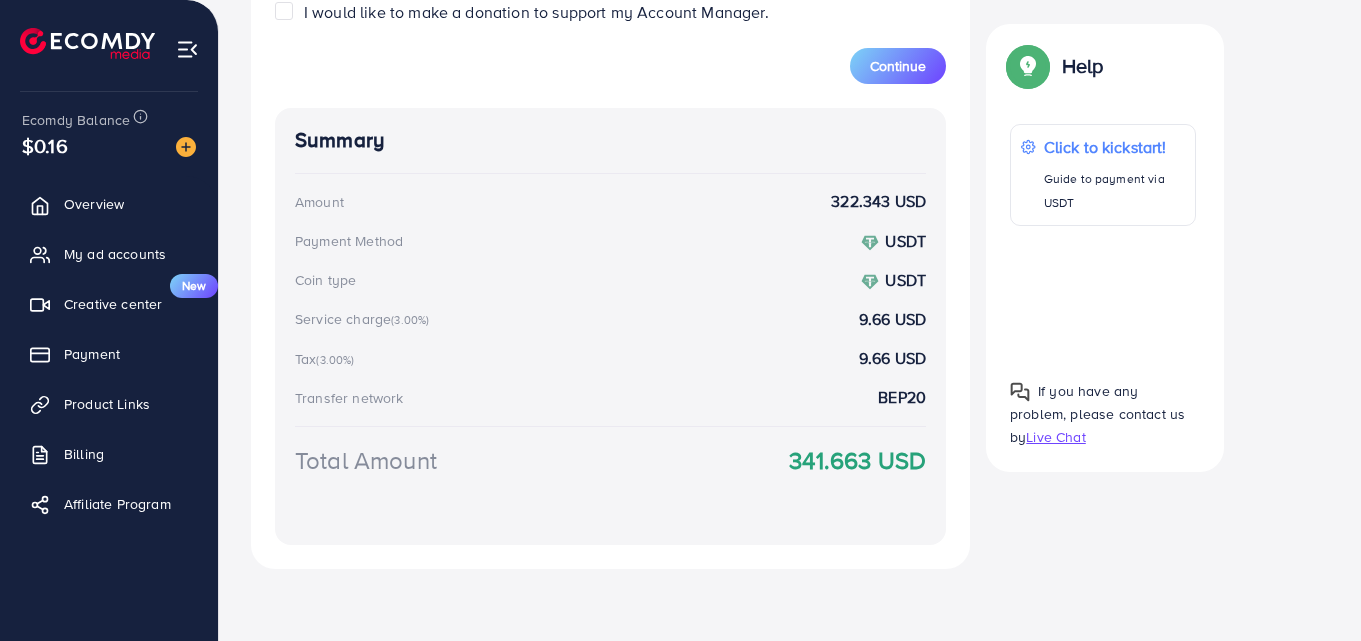 scroll, scrollTop: 356, scrollLeft: 0, axis: vertical 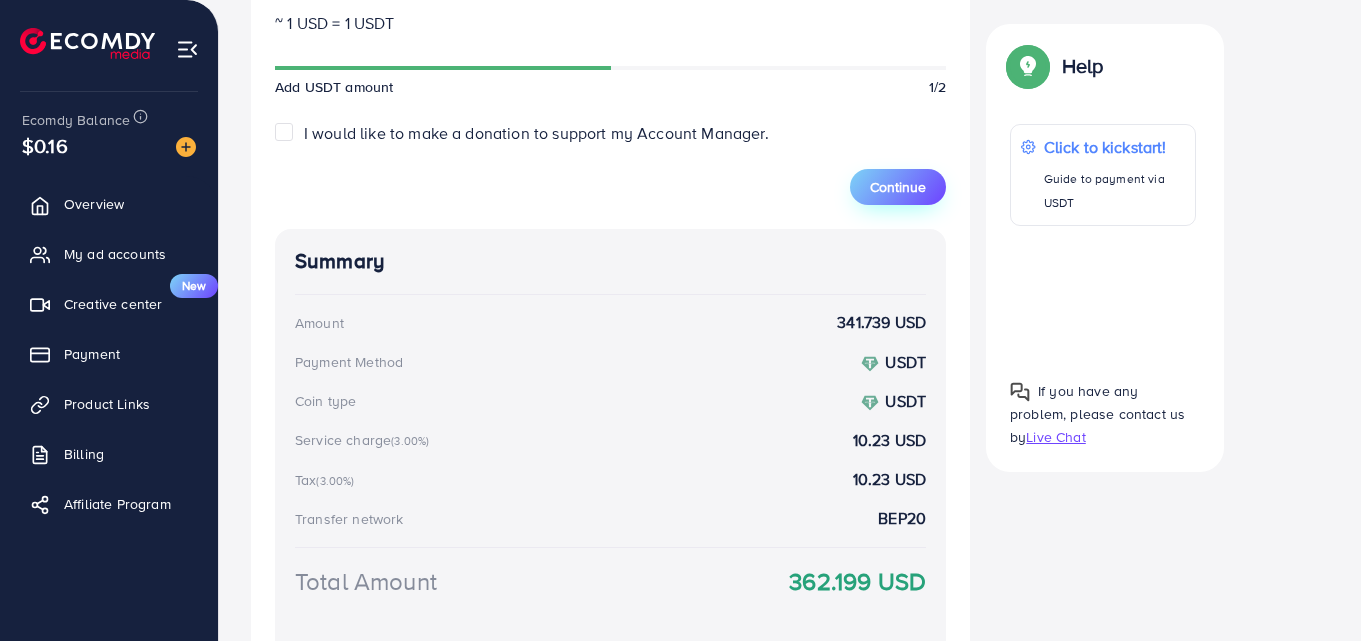 type on "***" 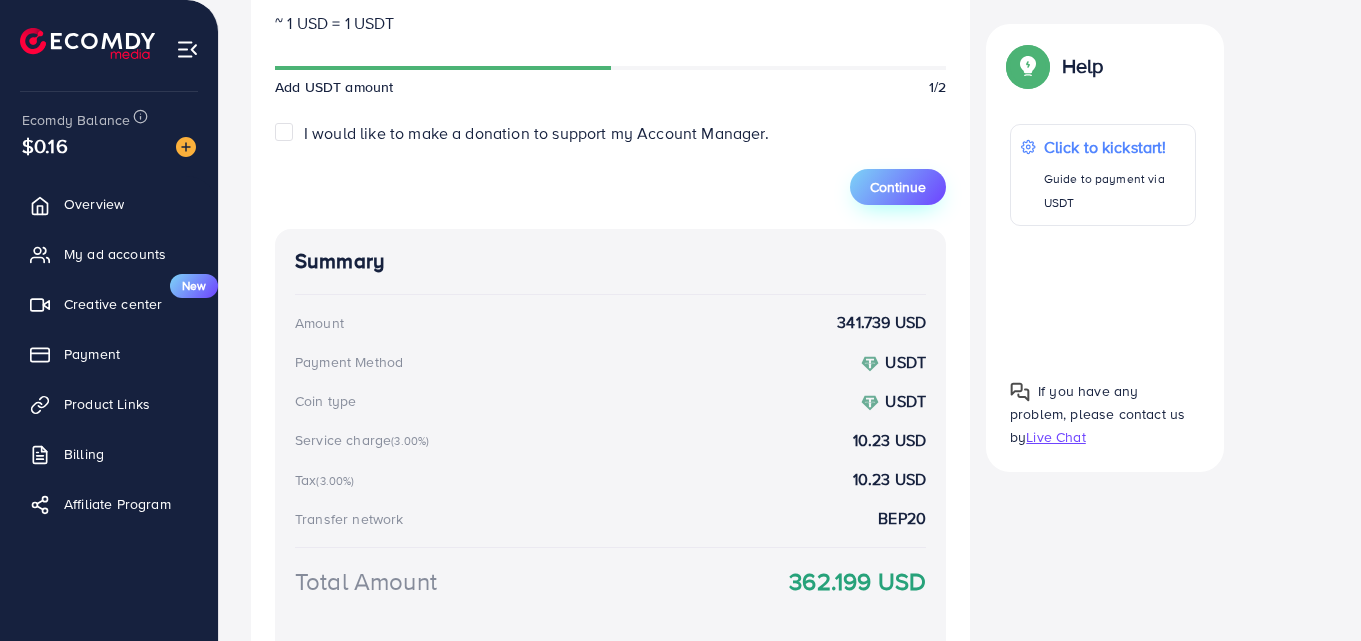 click on "Continue" at bounding box center [898, 187] 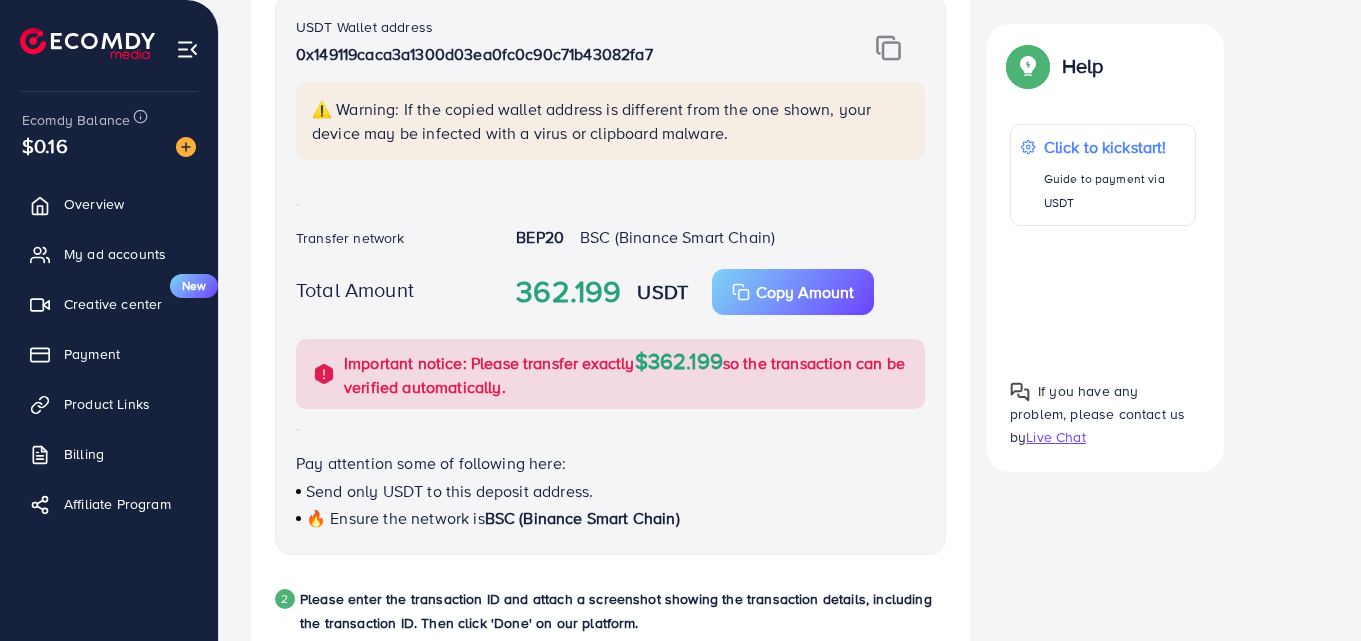 scroll, scrollTop: 468, scrollLeft: 0, axis: vertical 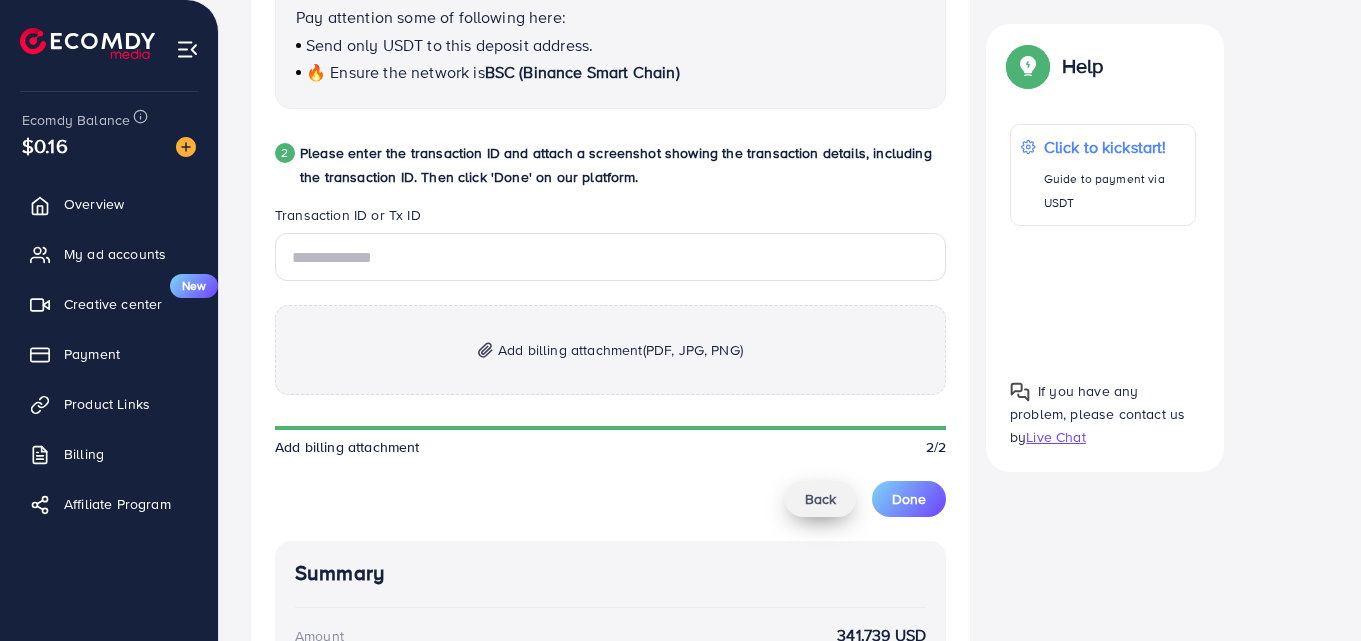 click on "Back" at bounding box center [820, 499] 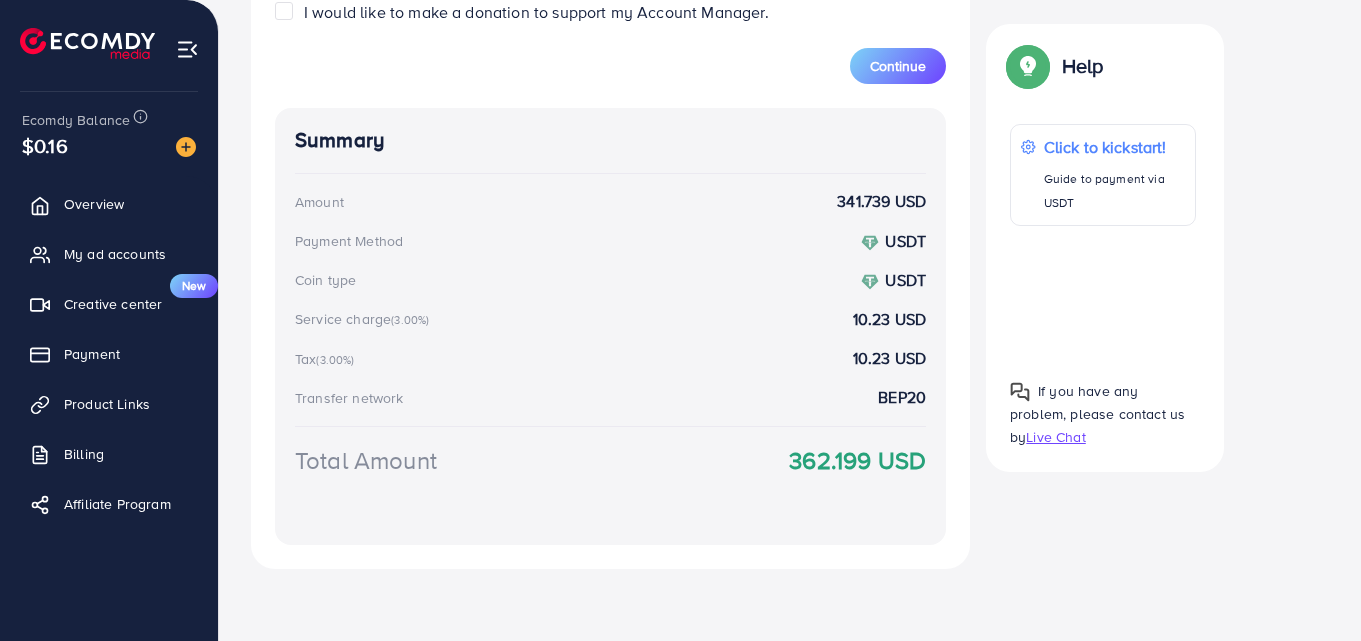 scroll, scrollTop: 356, scrollLeft: 0, axis: vertical 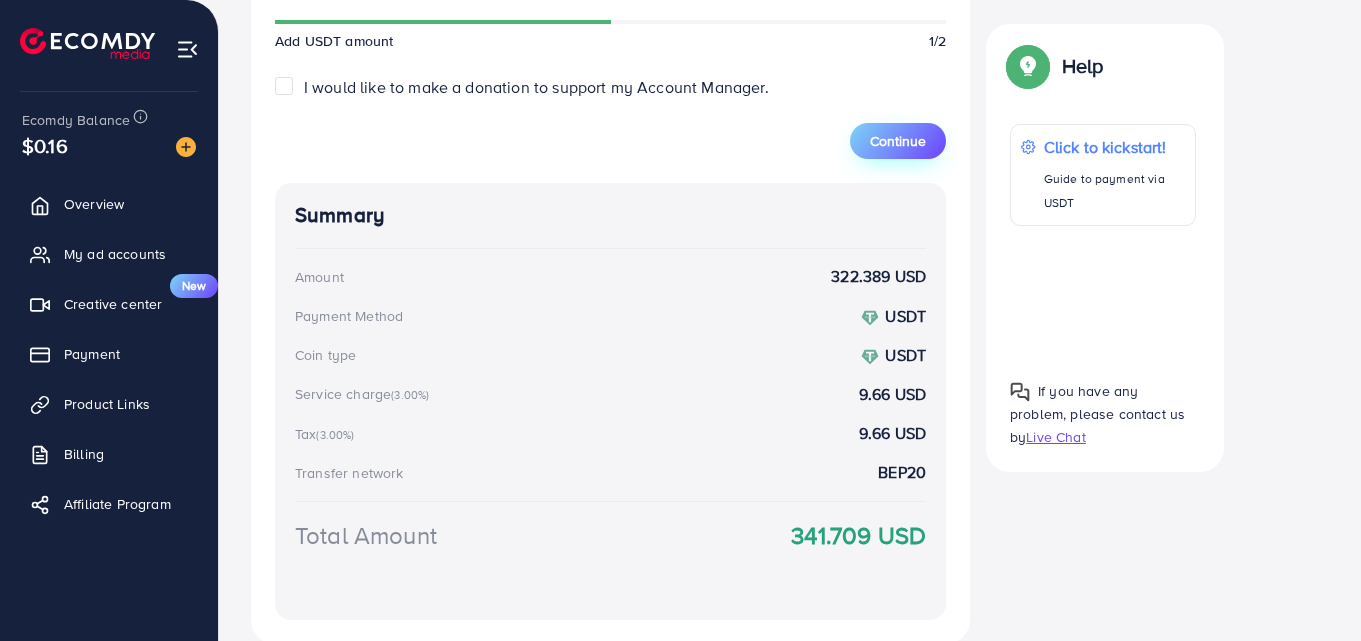 type on "***" 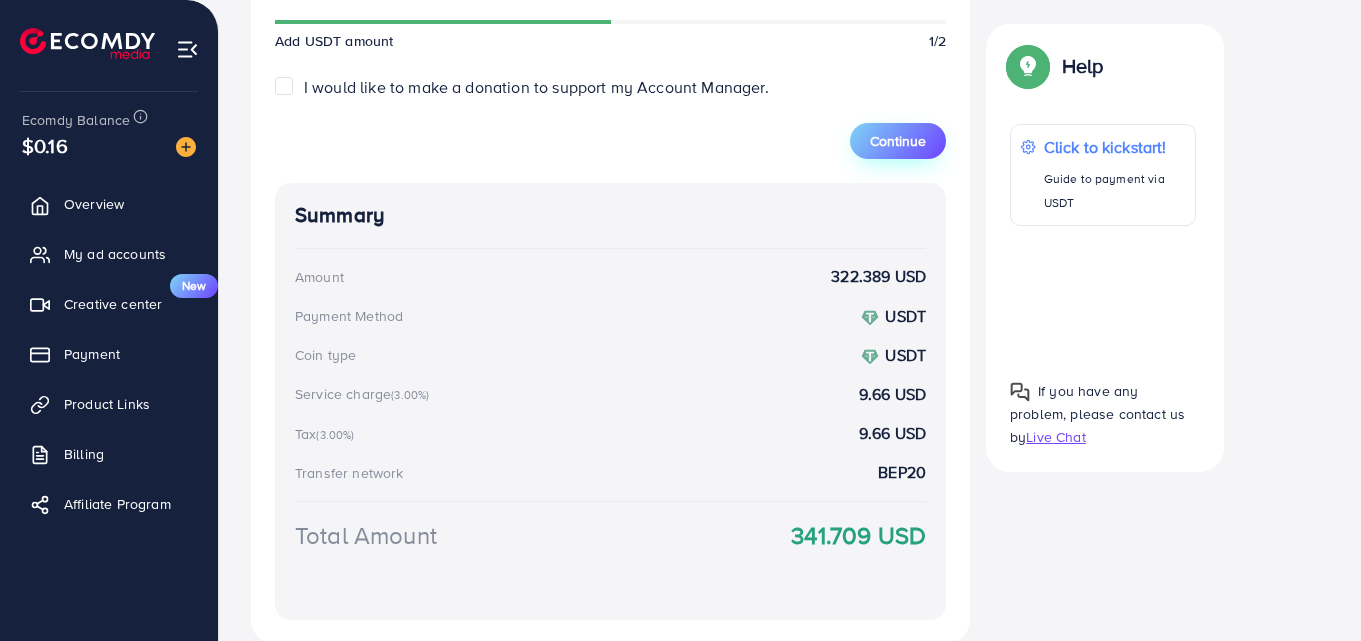 click on "Continue" at bounding box center (898, 141) 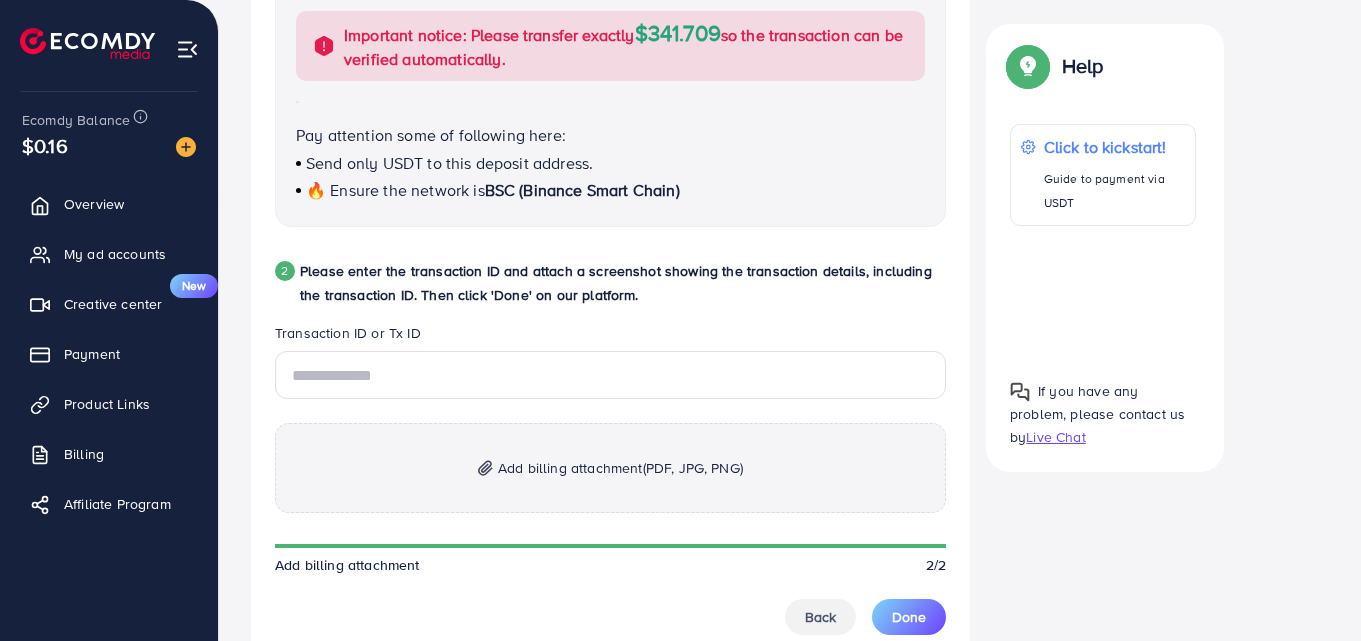 click on "(PDF, JPG, PNG)" at bounding box center [693, 468] 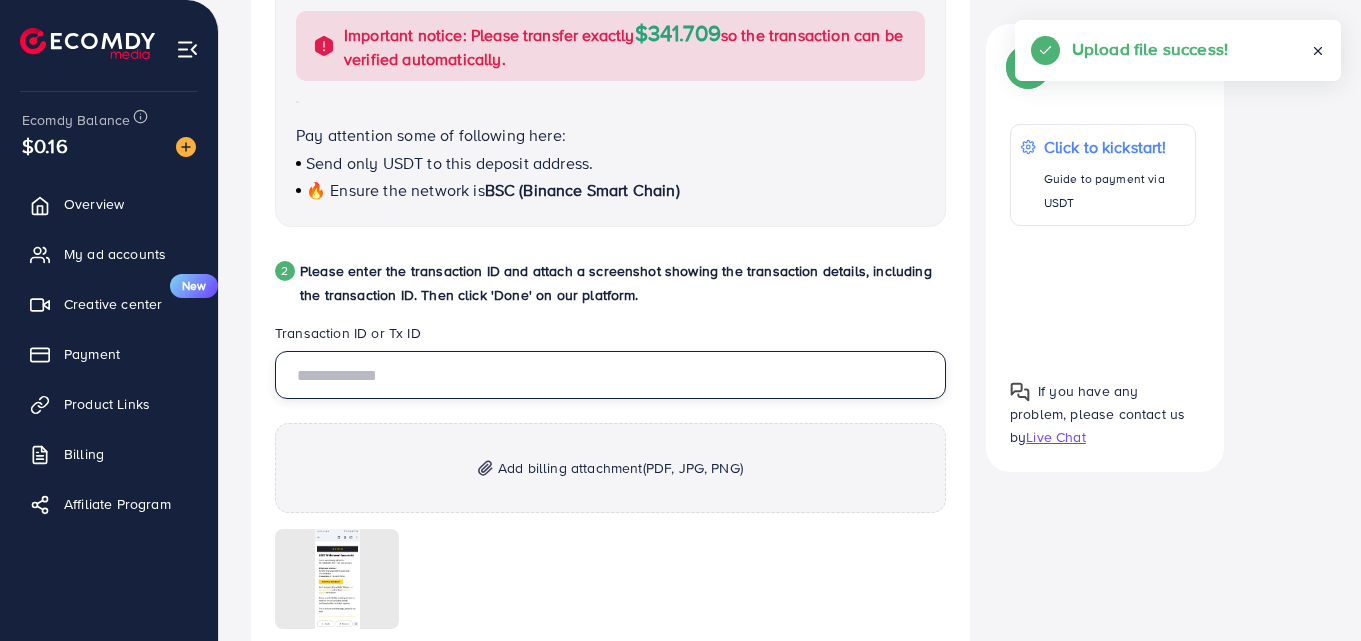 click at bounding box center [610, 375] 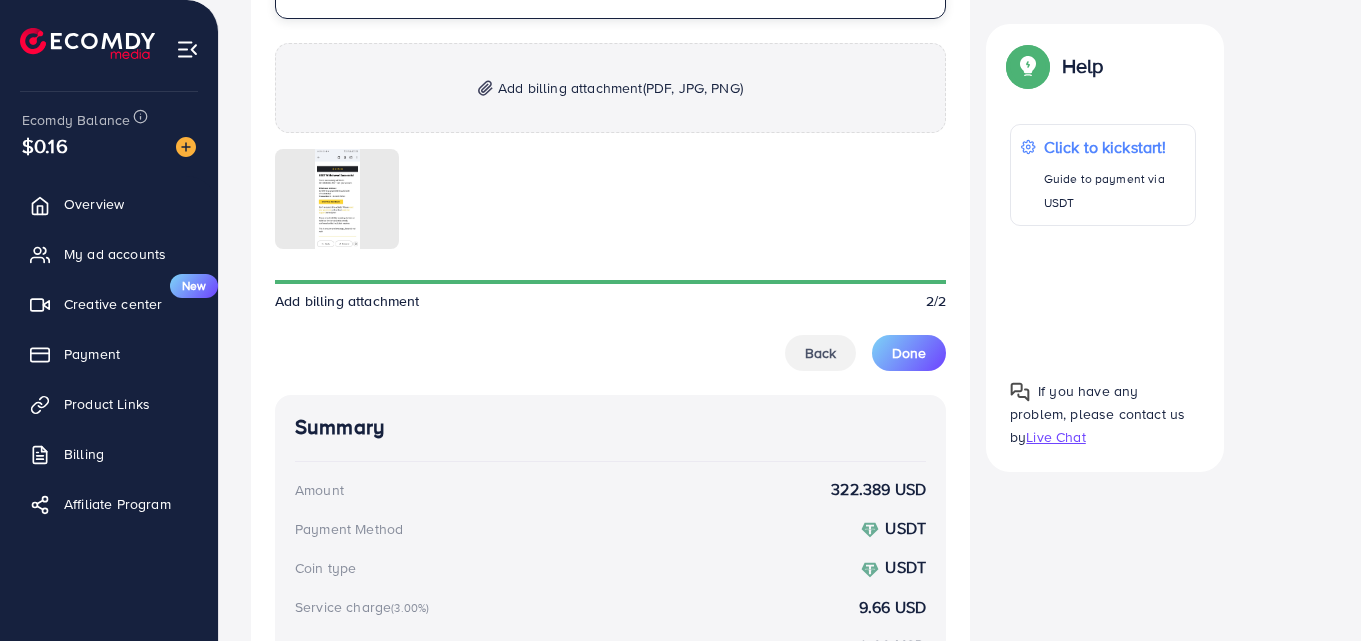 scroll, scrollTop: 1205, scrollLeft: 0, axis: vertical 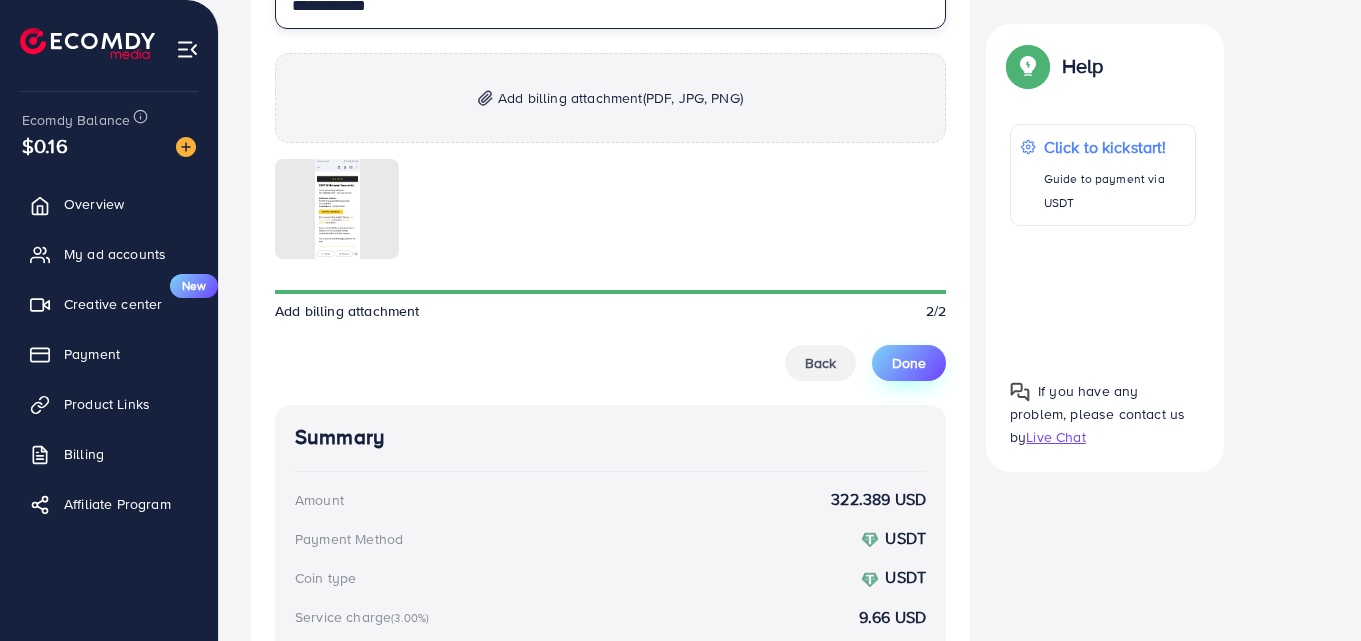 type on "**********" 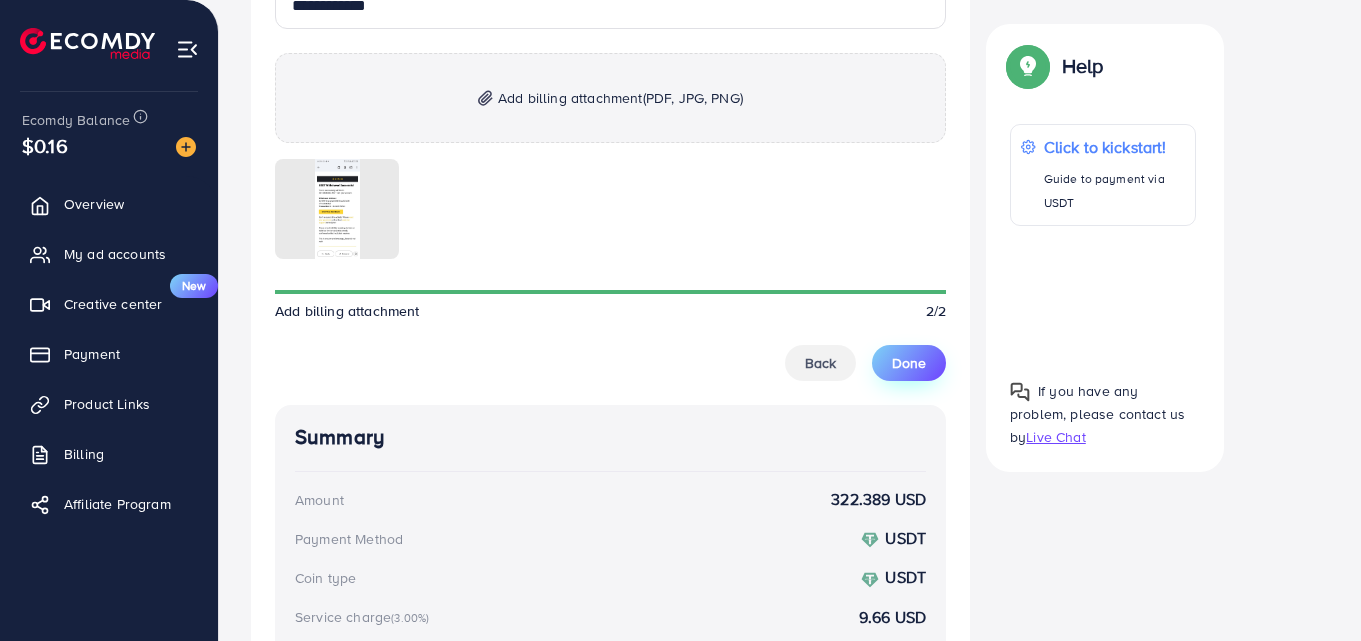 click on "Done" at bounding box center (909, 363) 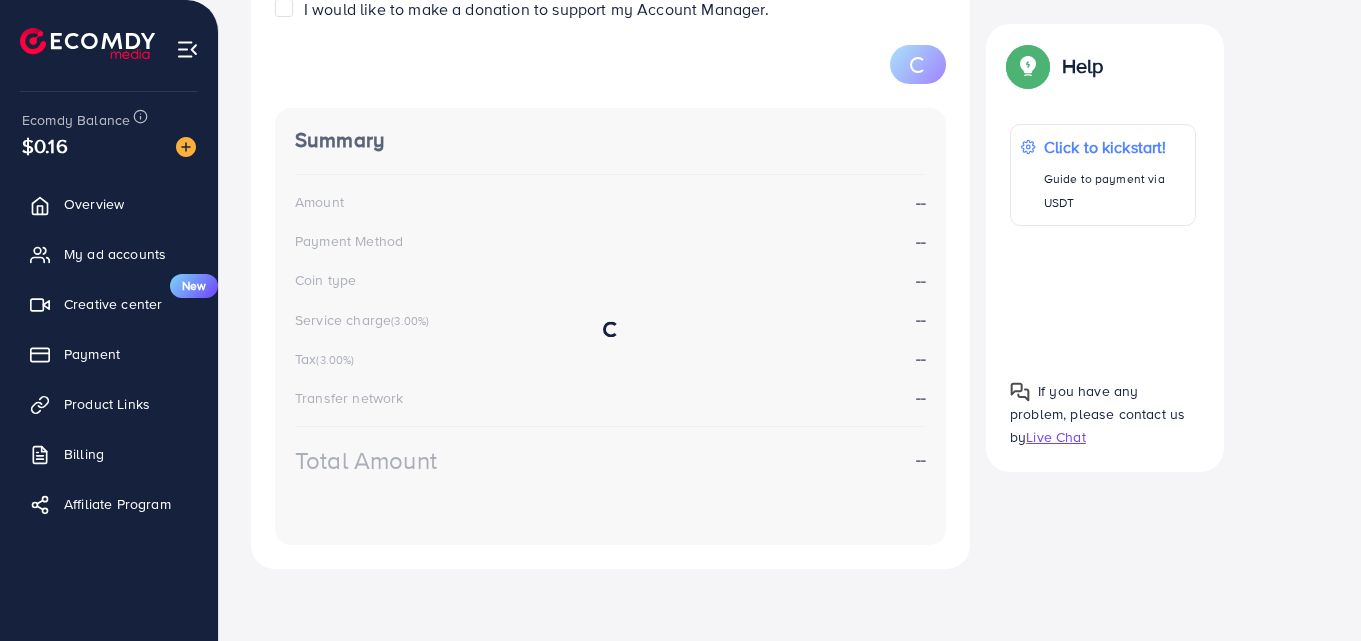 scroll, scrollTop: 356, scrollLeft: 0, axis: vertical 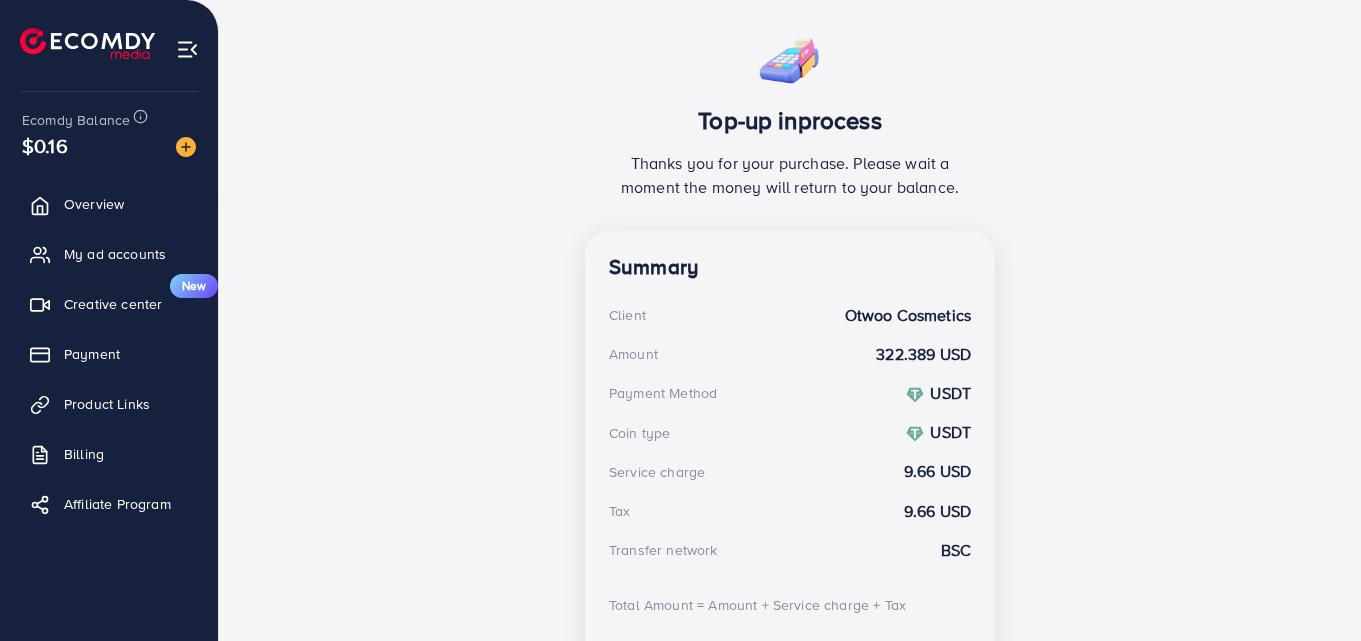 click on "322.389 USD" at bounding box center [923, 354] 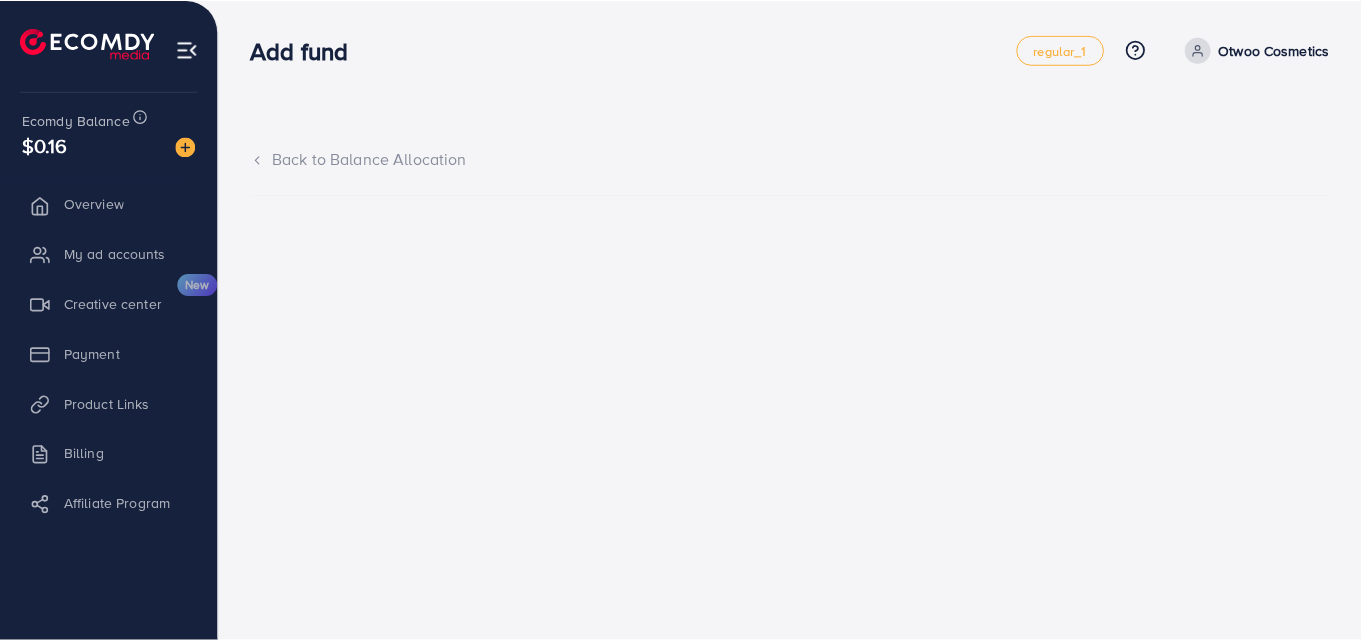 scroll, scrollTop: 0, scrollLeft: 0, axis: both 